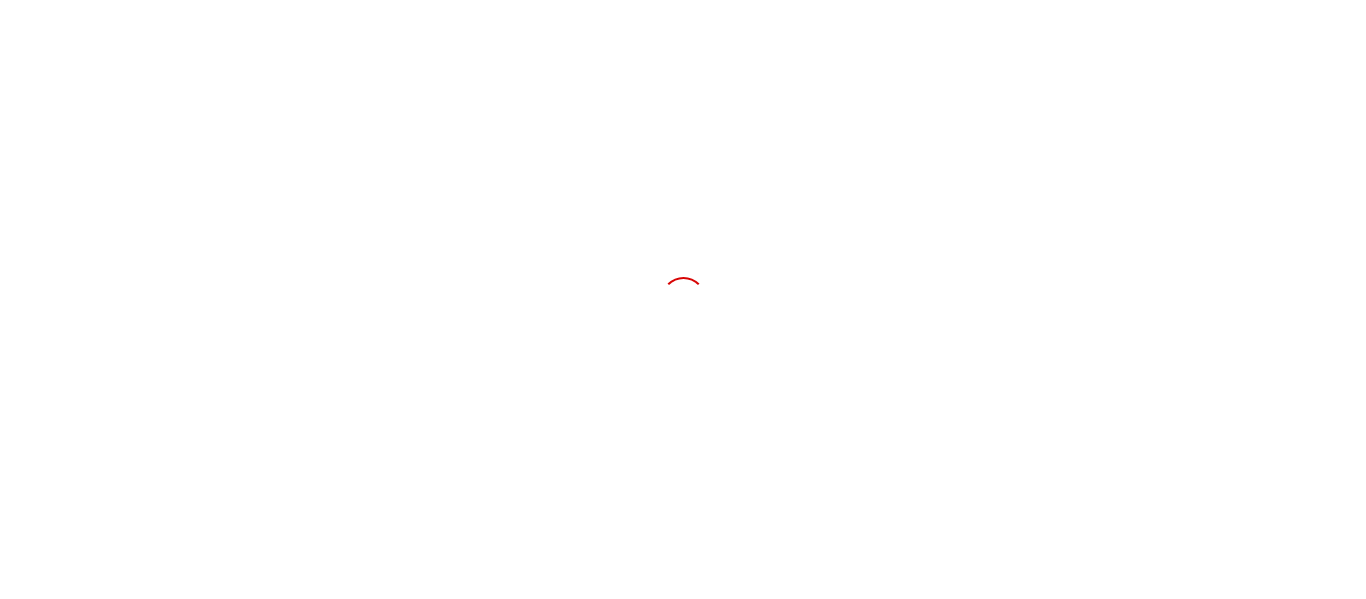 scroll, scrollTop: 0, scrollLeft: 0, axis: both 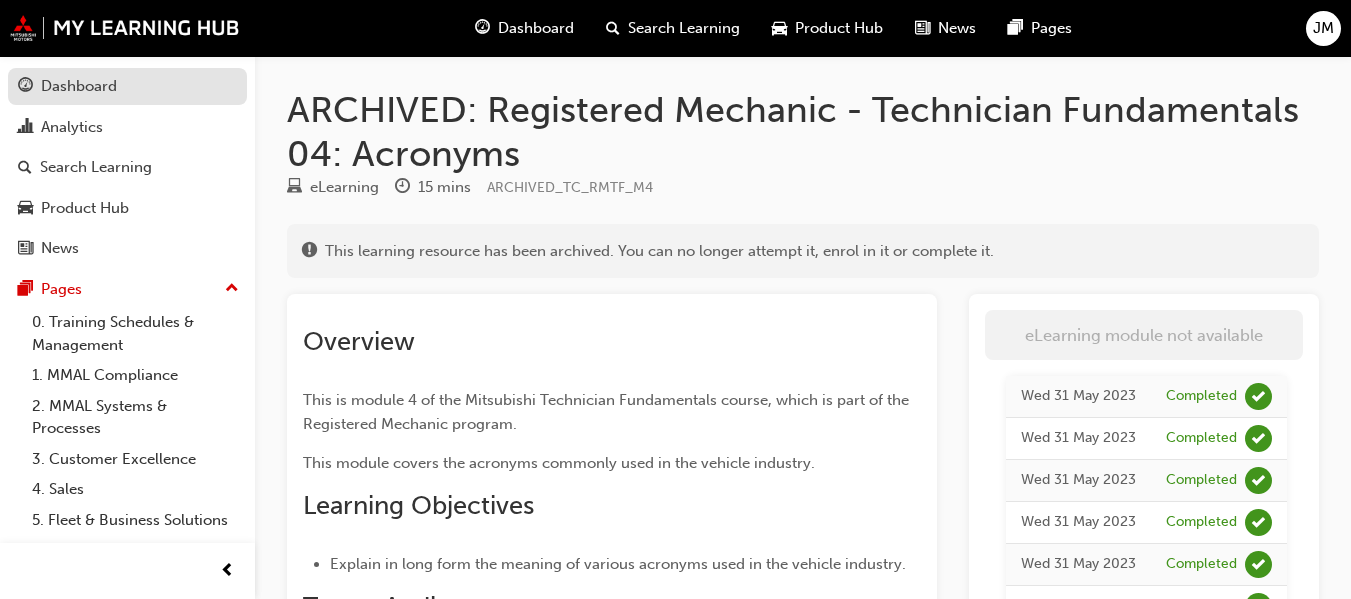 click on "Dashboard" at bounding box center (79, 86) 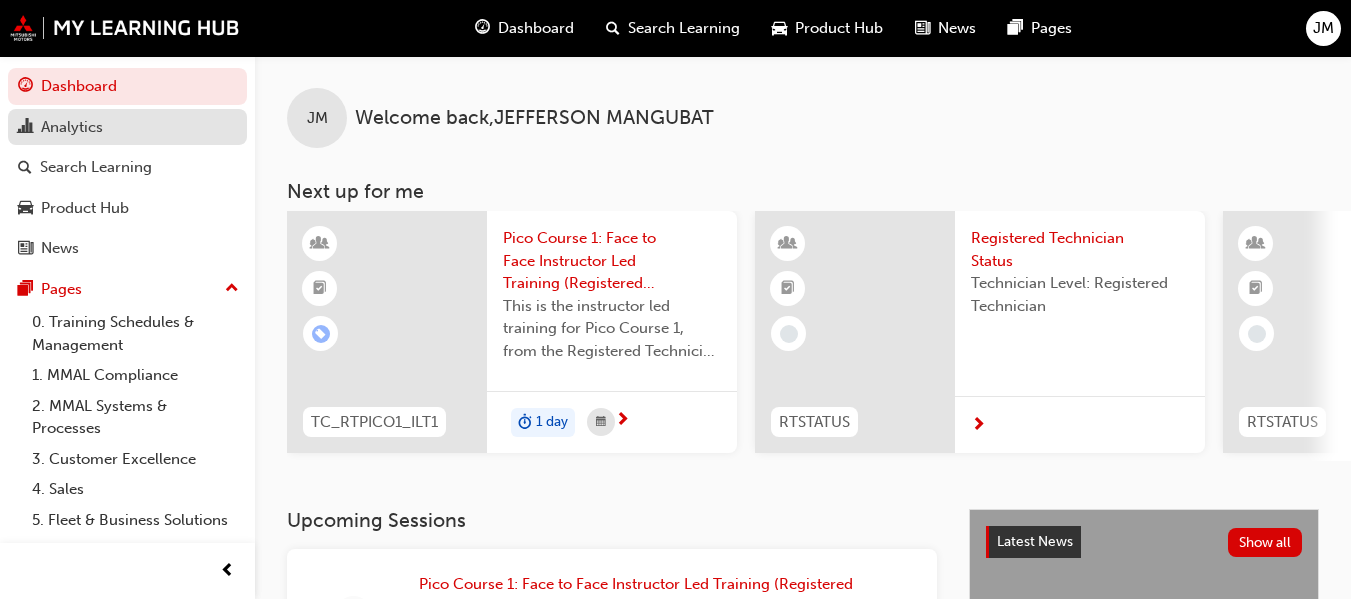 click on "Analytics" at bounding box center [127, 127] 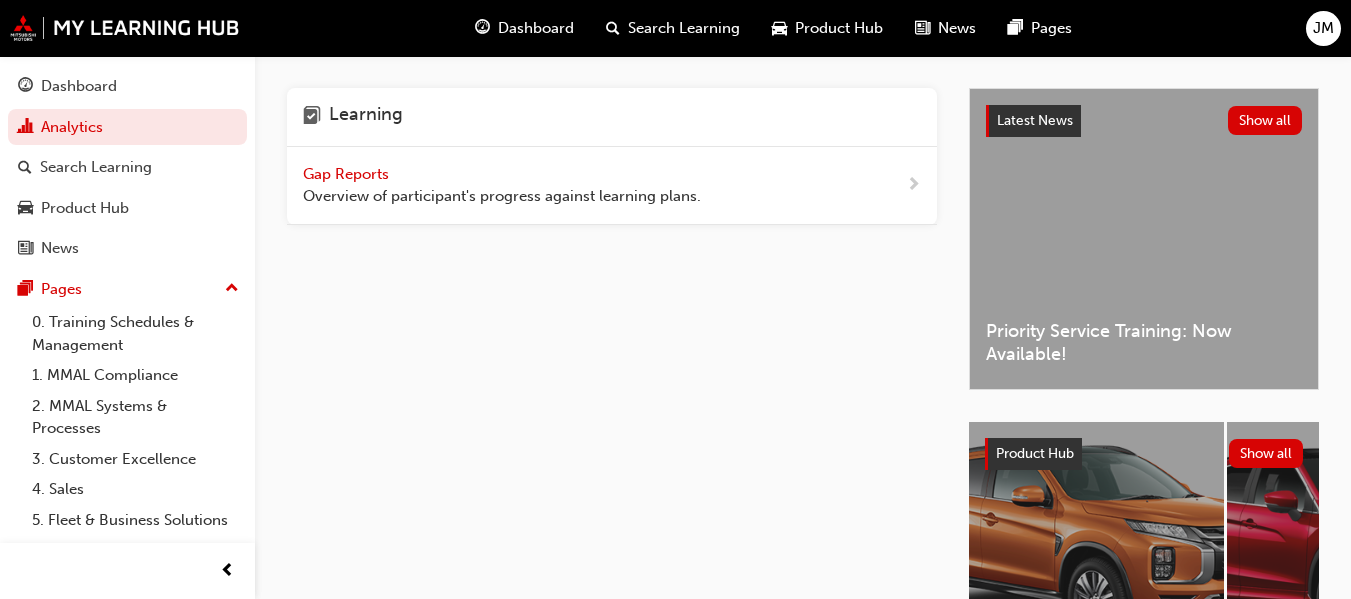 click on "Gap Reports   Overview of participant's progress against learning plans." at bounding box center [502, 185] 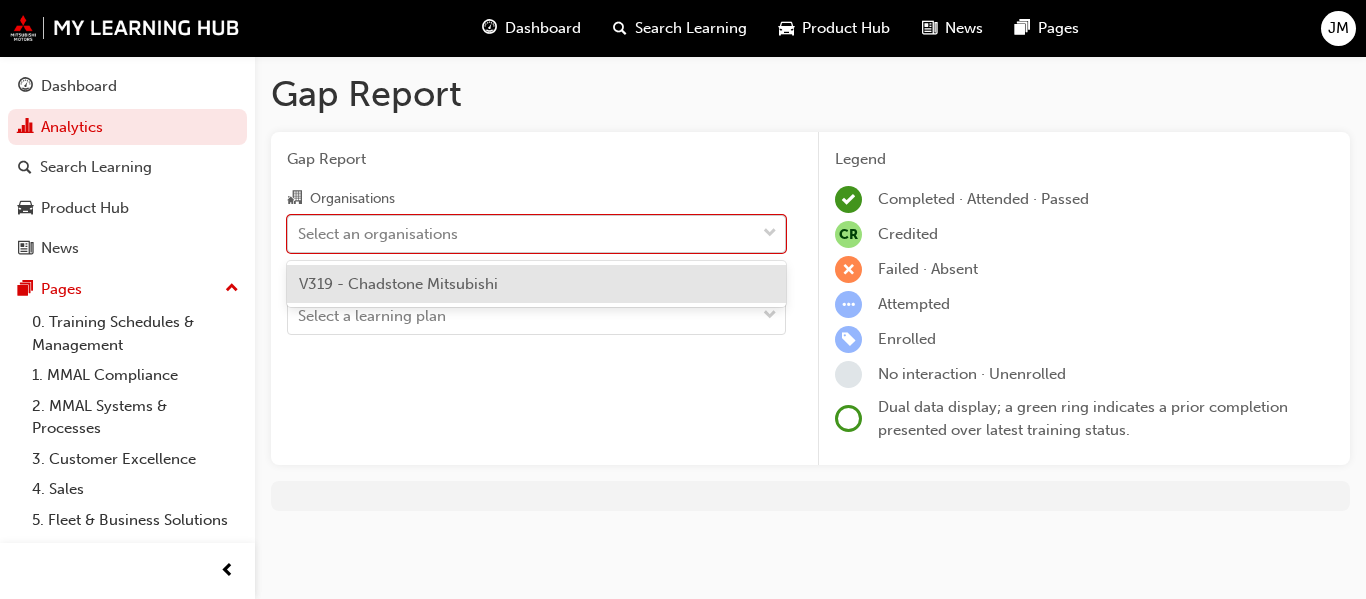 click on "Select an organisations" at bounding box center [521, 233] 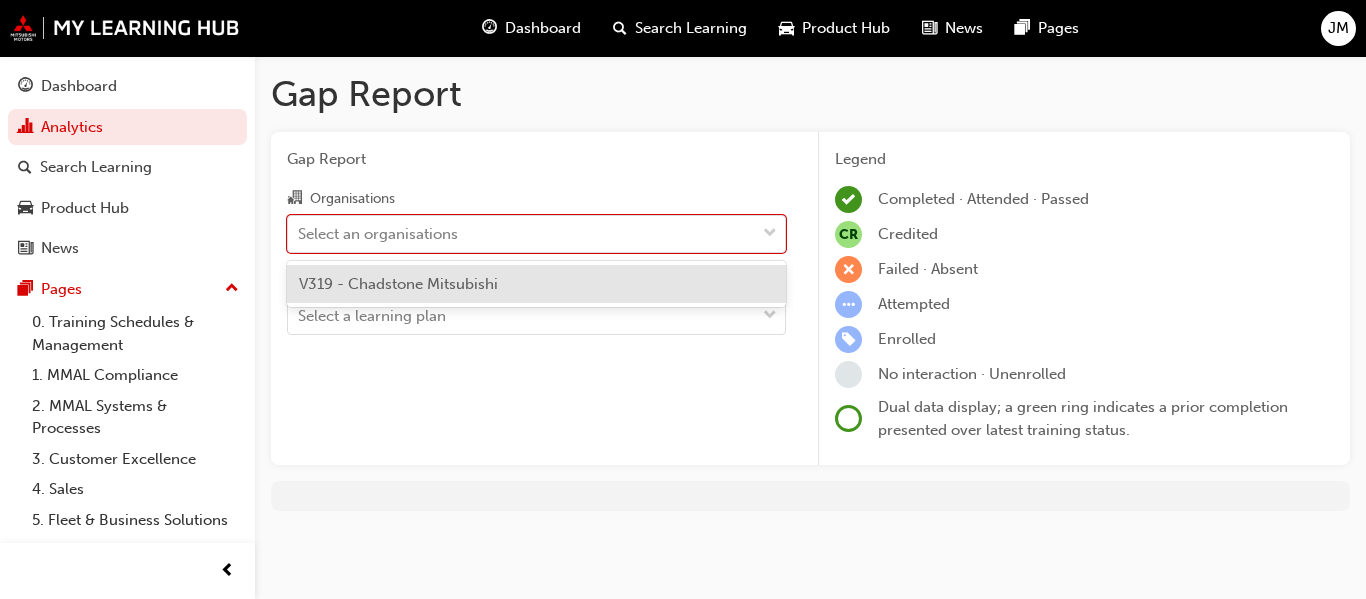 click on "V319 - Chadstone Mitsubishi" at bounding box center [536, 284] 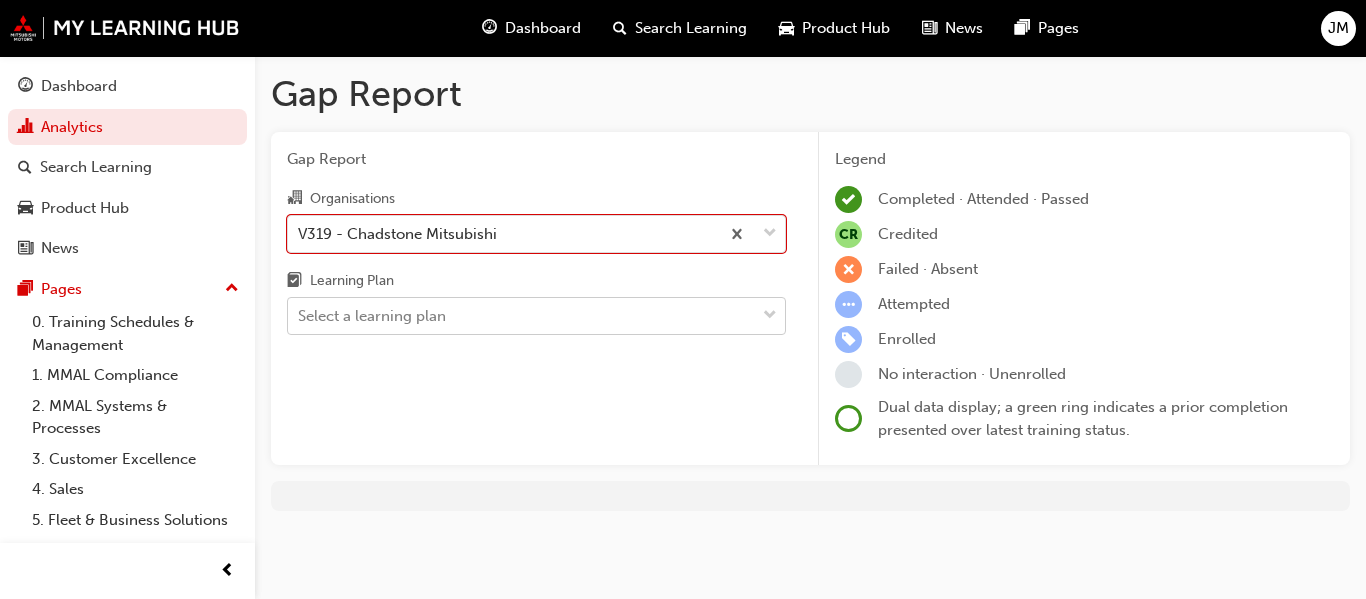 click on "Select a learning plan" at bounding box center [521, 316] 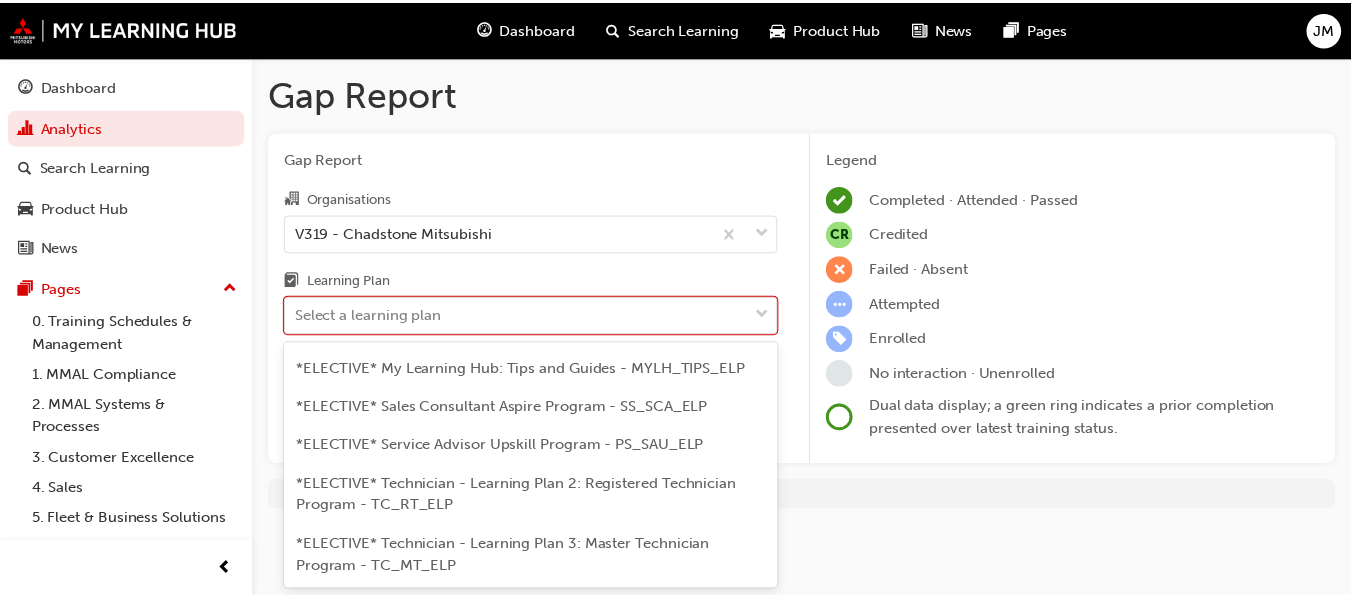 scroll, scrollTop: 1079, scrollLeft: 0, axis: vertical 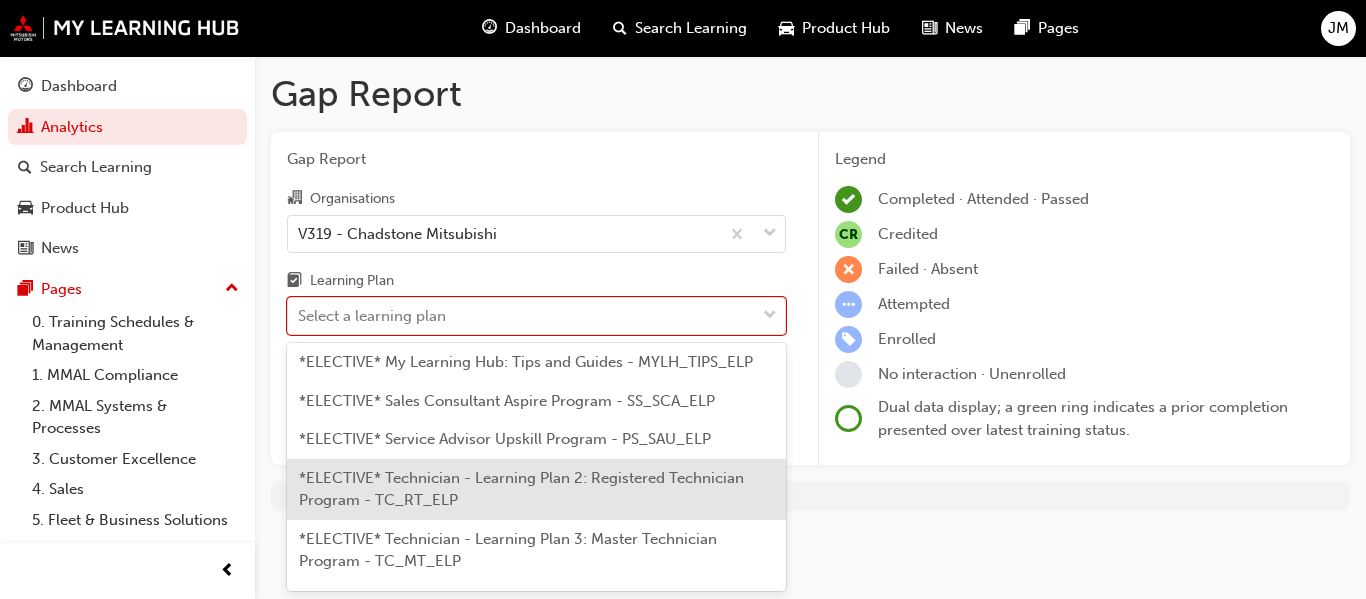 click on "*ELECTIVE* Technician - Learning Plan 2: Registered Technician Program - TC_RT_ELP" at bounding box center (521, 489) 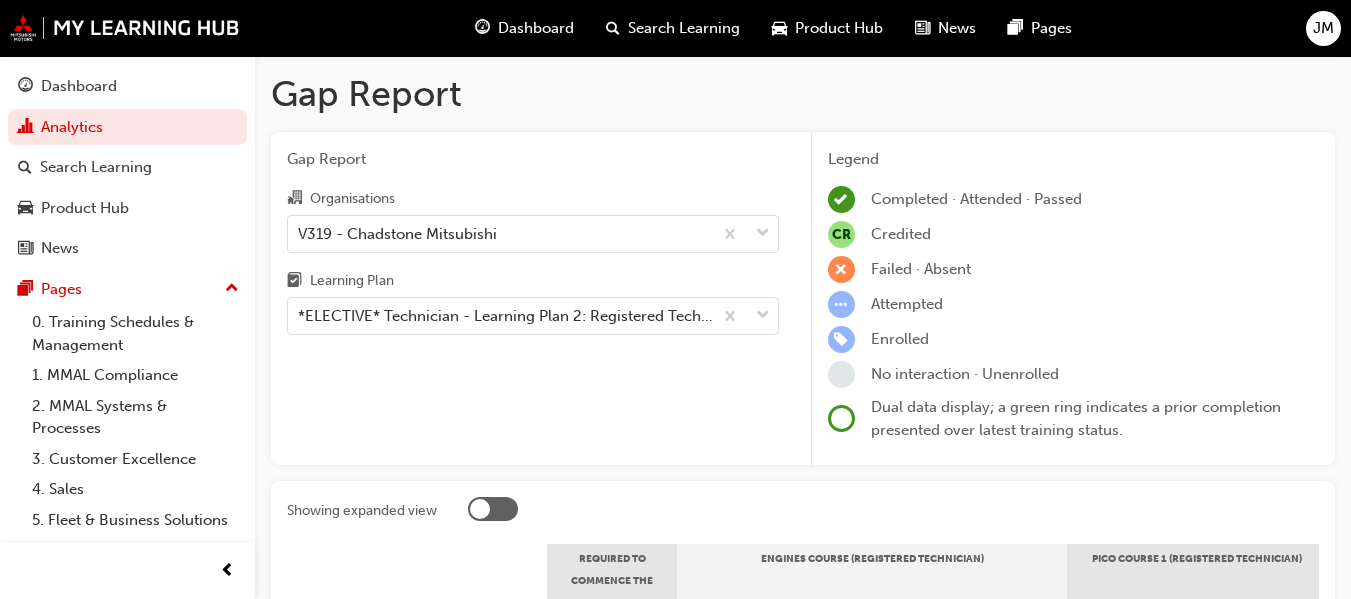 drag, startPoint x: 1350, startPoint y: 281, endPoint x: 1330, endPoint y: 282, distance: 20.024984 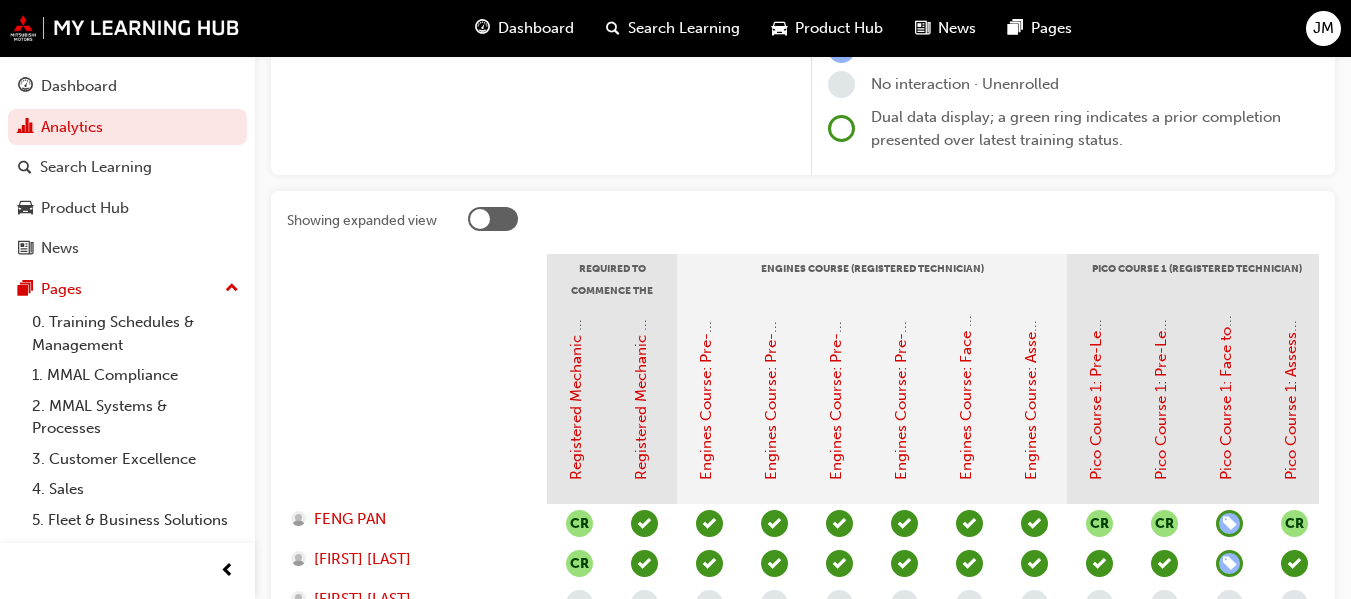 scroll, scrollTop: 292, scrollLeft: 0, axis: vertical 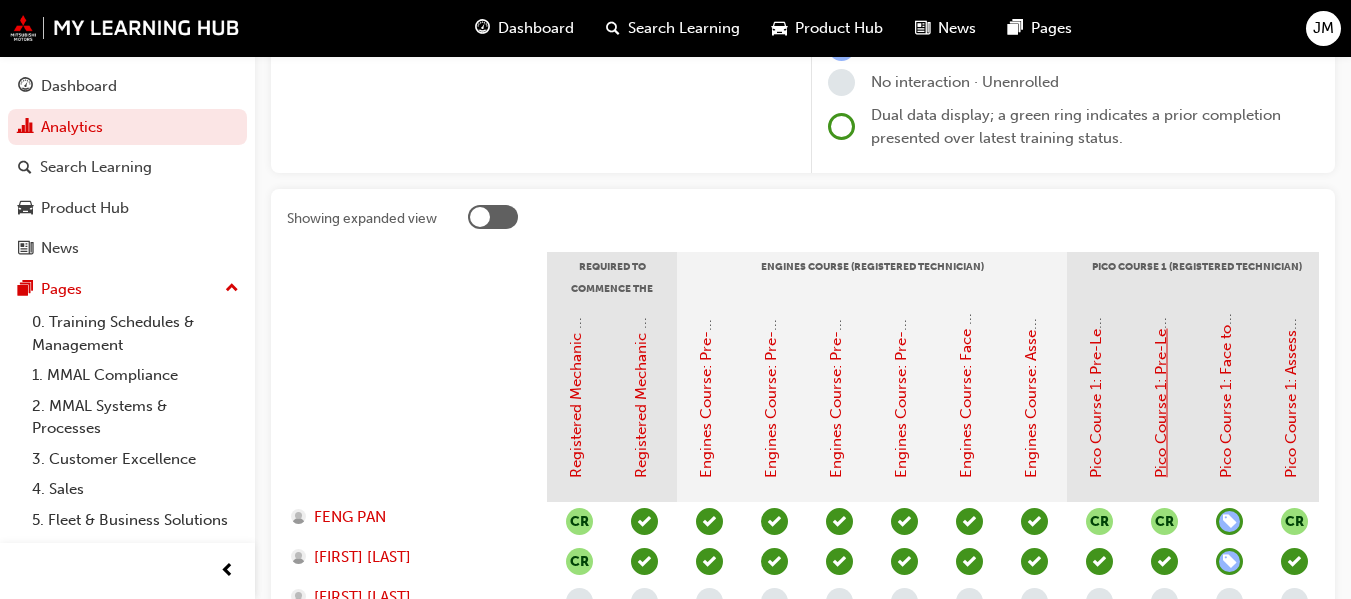 click on "Pico Course 1: Pre-Learning Module 2 (Registered Technician Program)" at bounding box center (1161, 230) 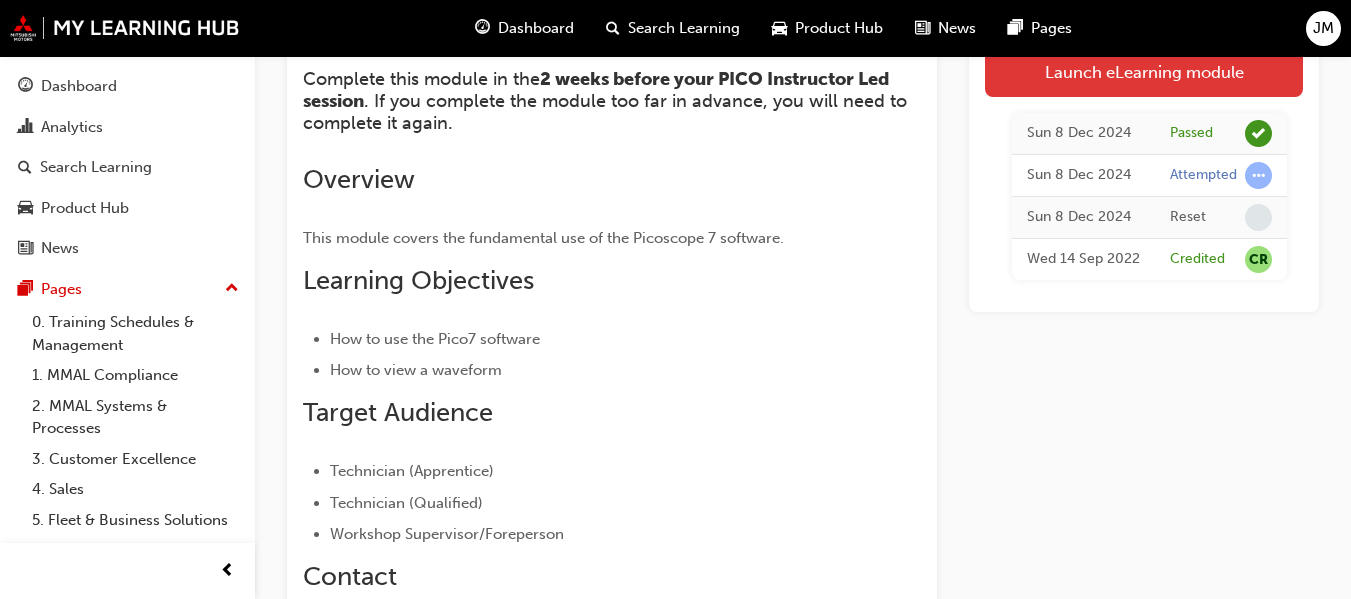 click on "Launch eLearning module" at bounding box center (1144, 71) 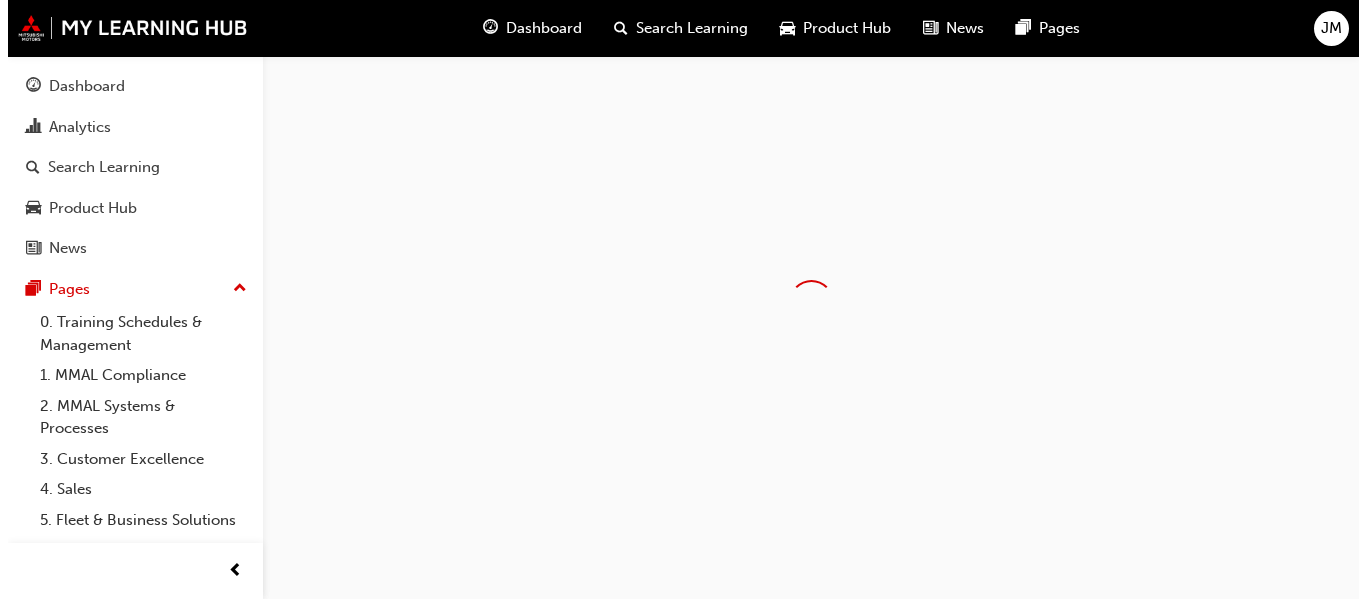 scroll, scrollTop: 0, scrollLeft: 0, axis: both 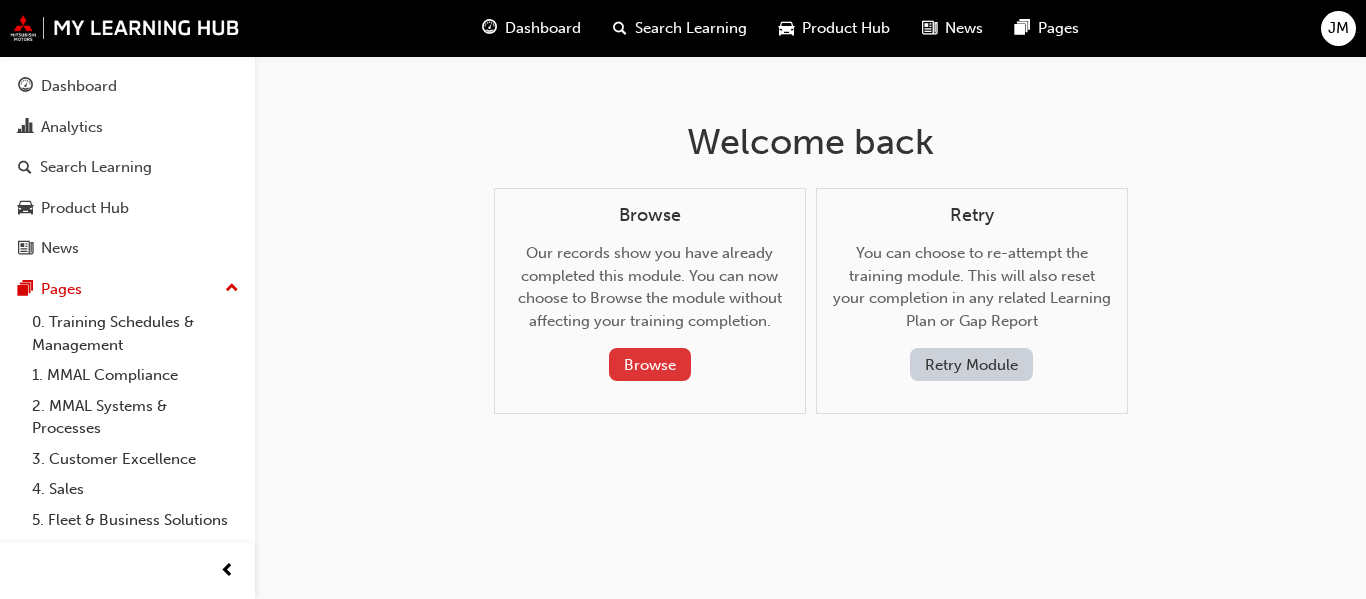 click on "Browse" at bounding box center [650, 364] 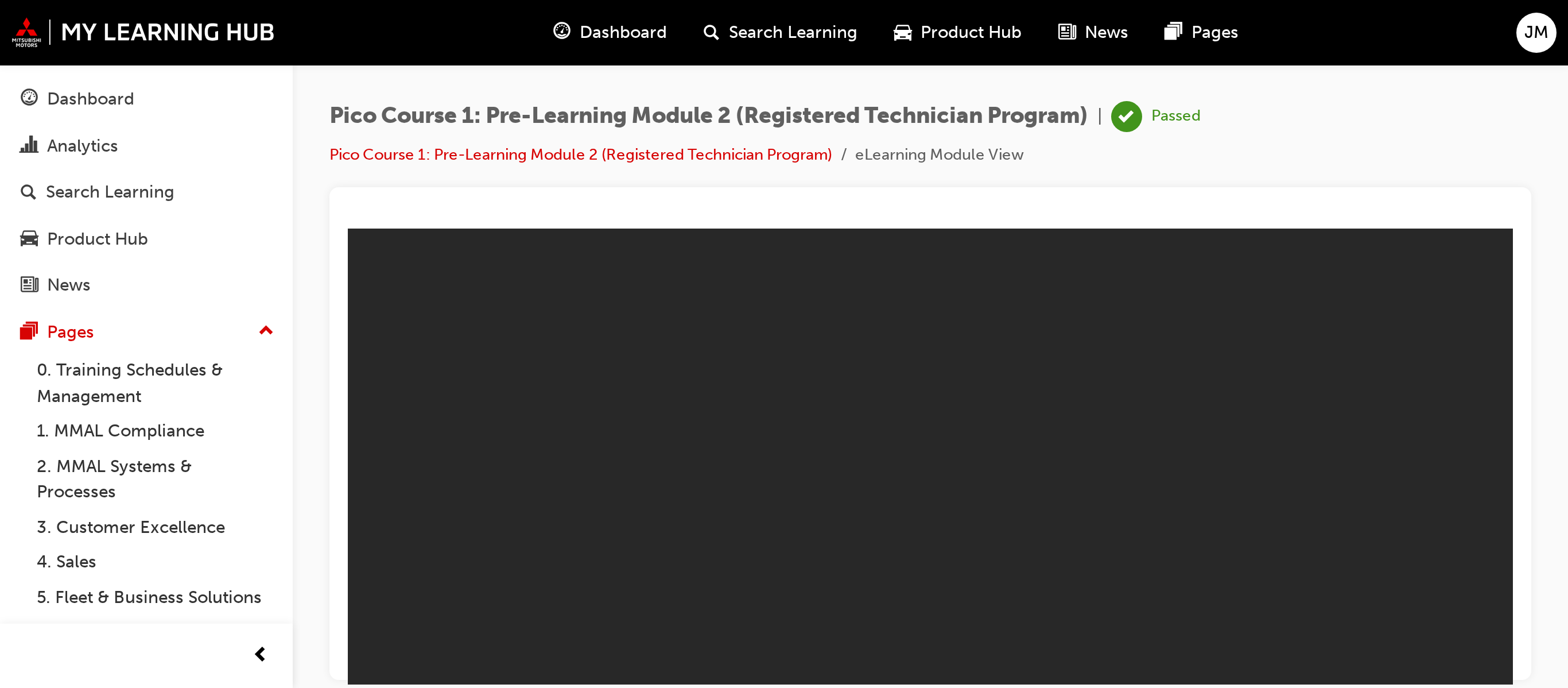 scroll, scrollTop: 0, scrollLeft: 0, axis: both 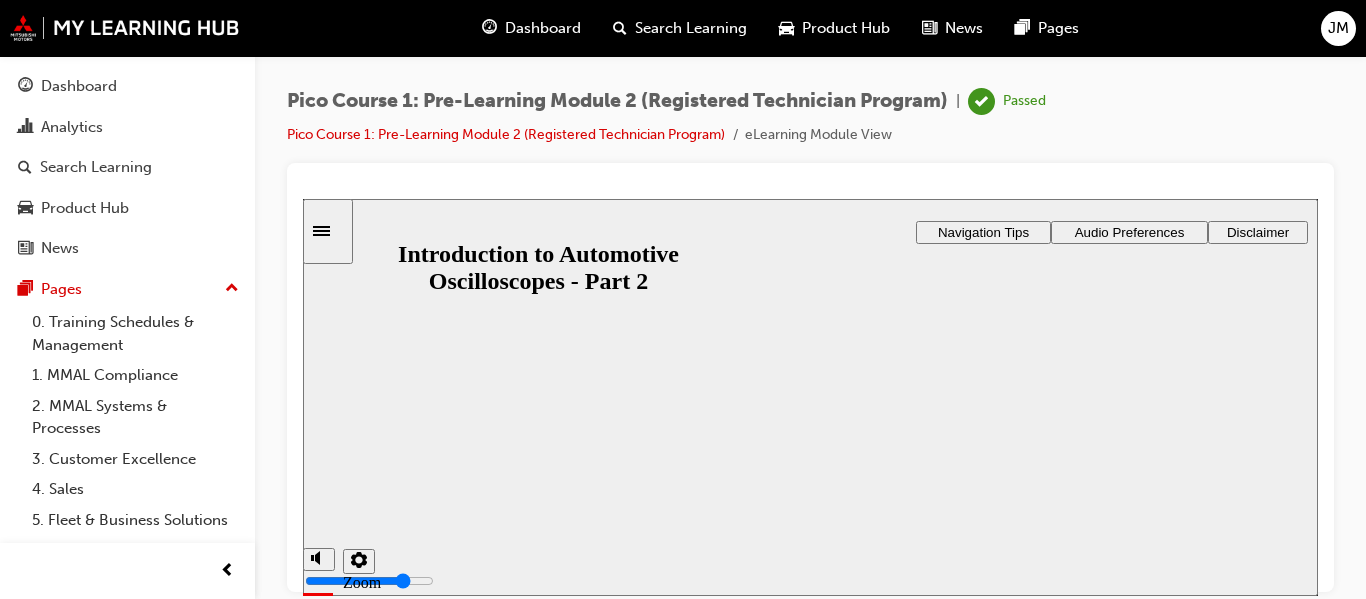type 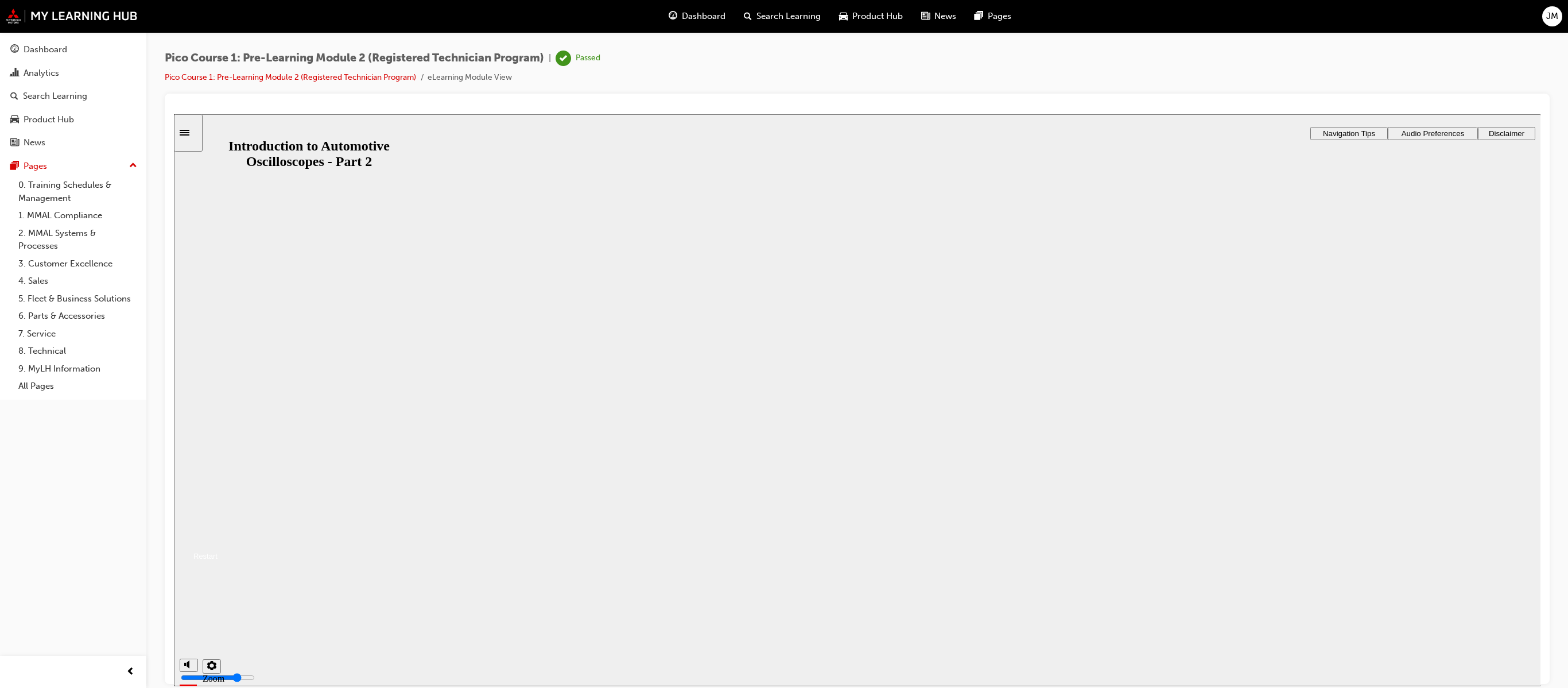 click on "Resume" at bounding box center [196, 542] 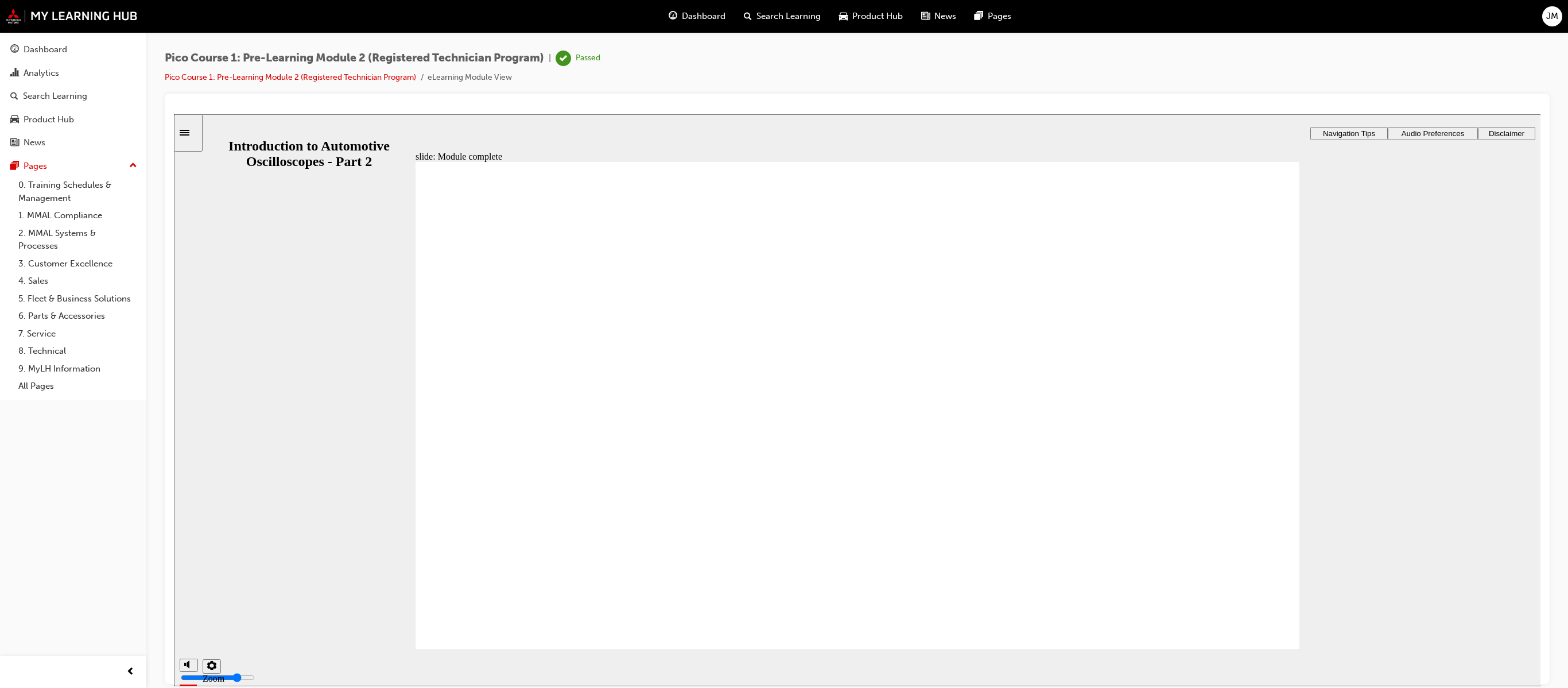 click 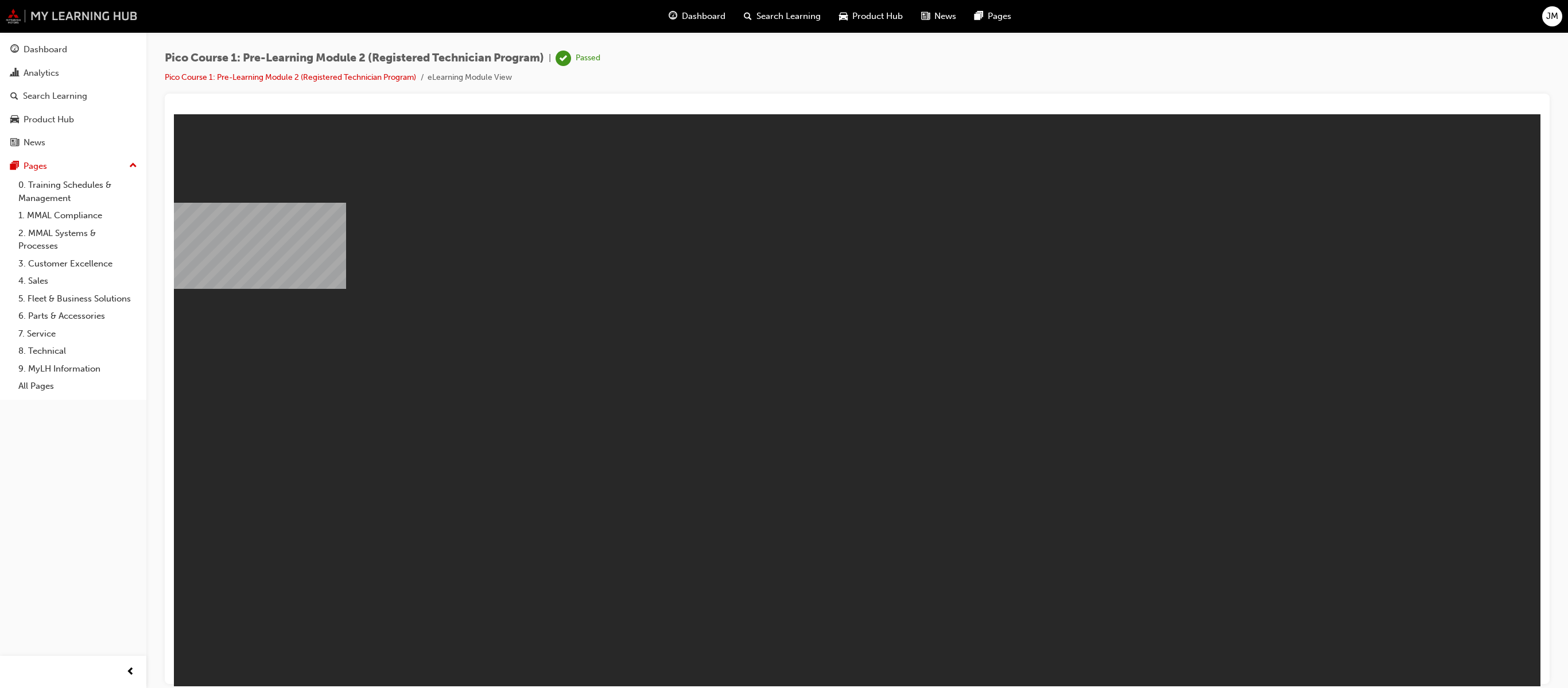 scroll, scrollTop: 0, scrollLeft: 0, axis: both 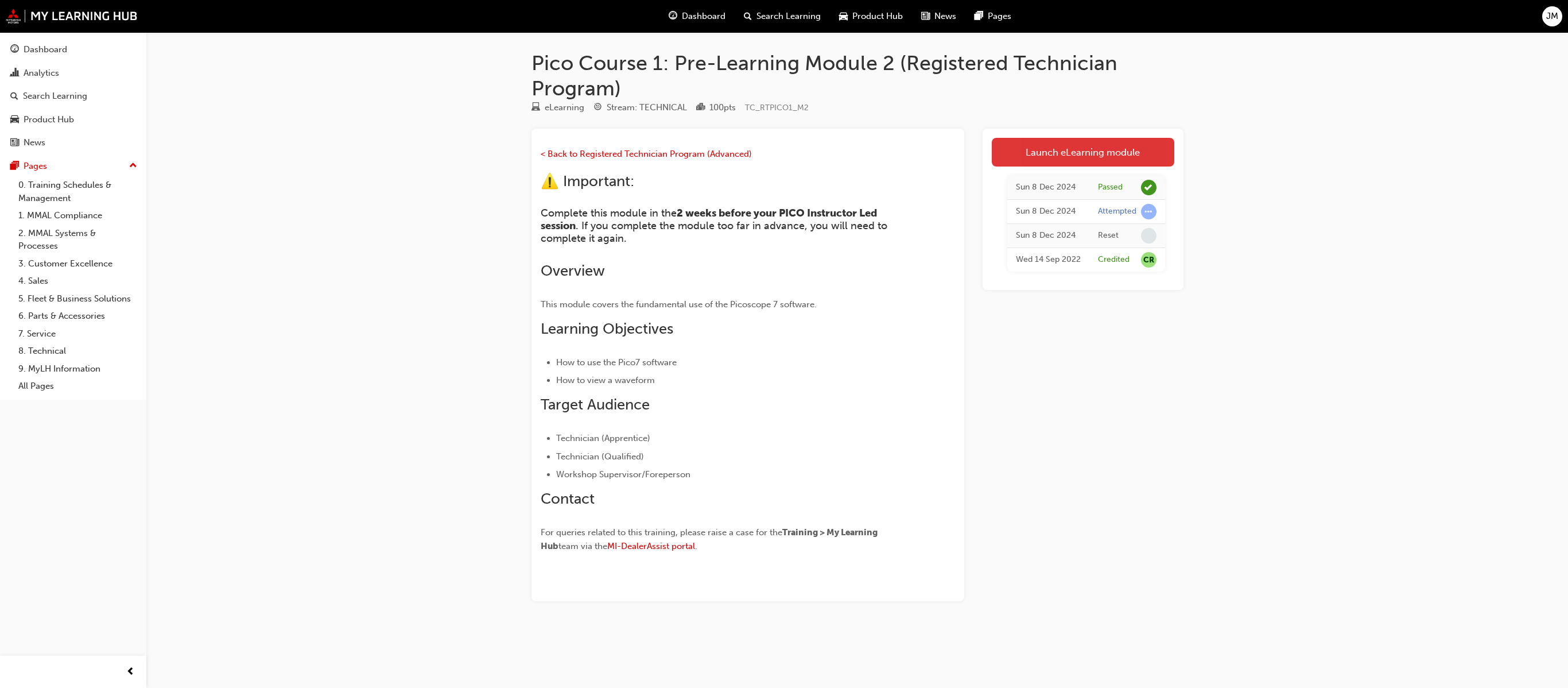 click on "Launch eLearning module" at bounding box center (1083, 152) 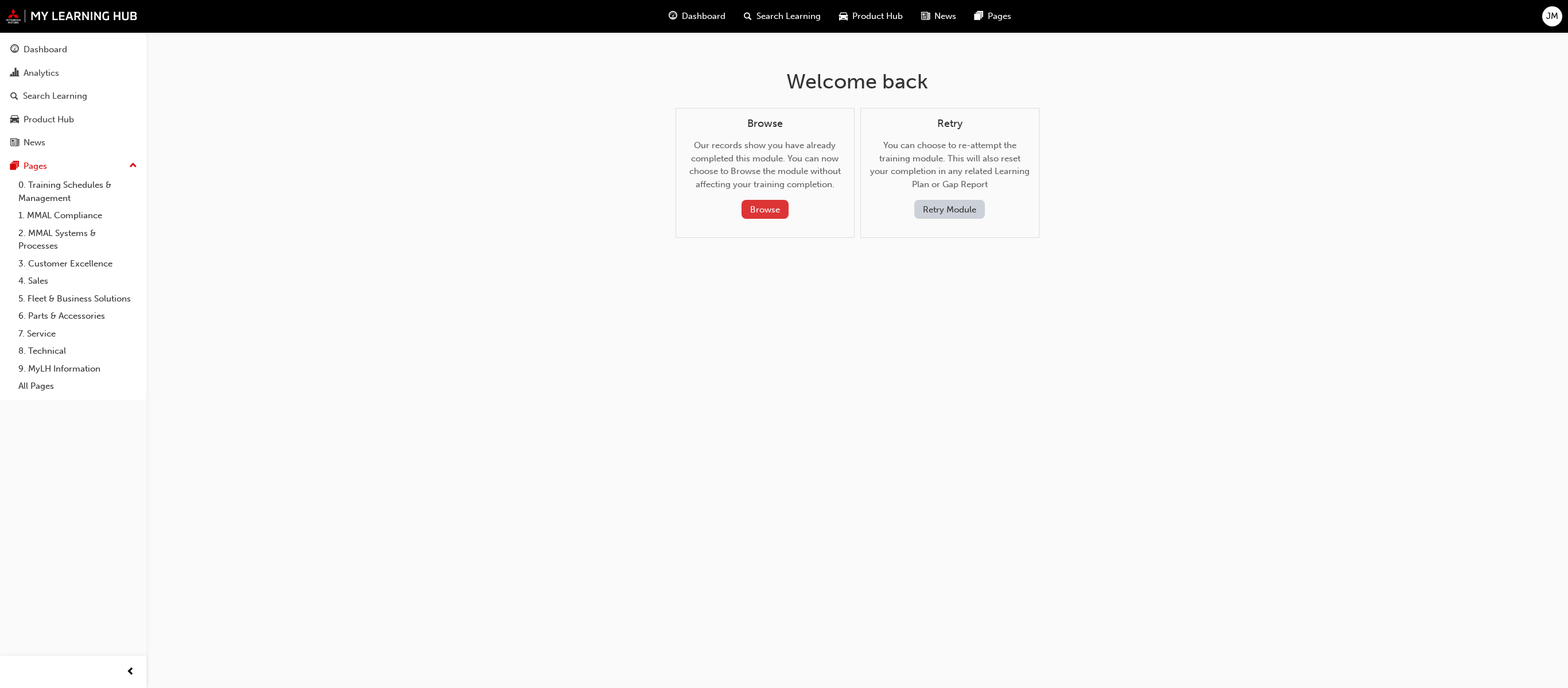 click on "Browse" at bounding box center [765, 209] 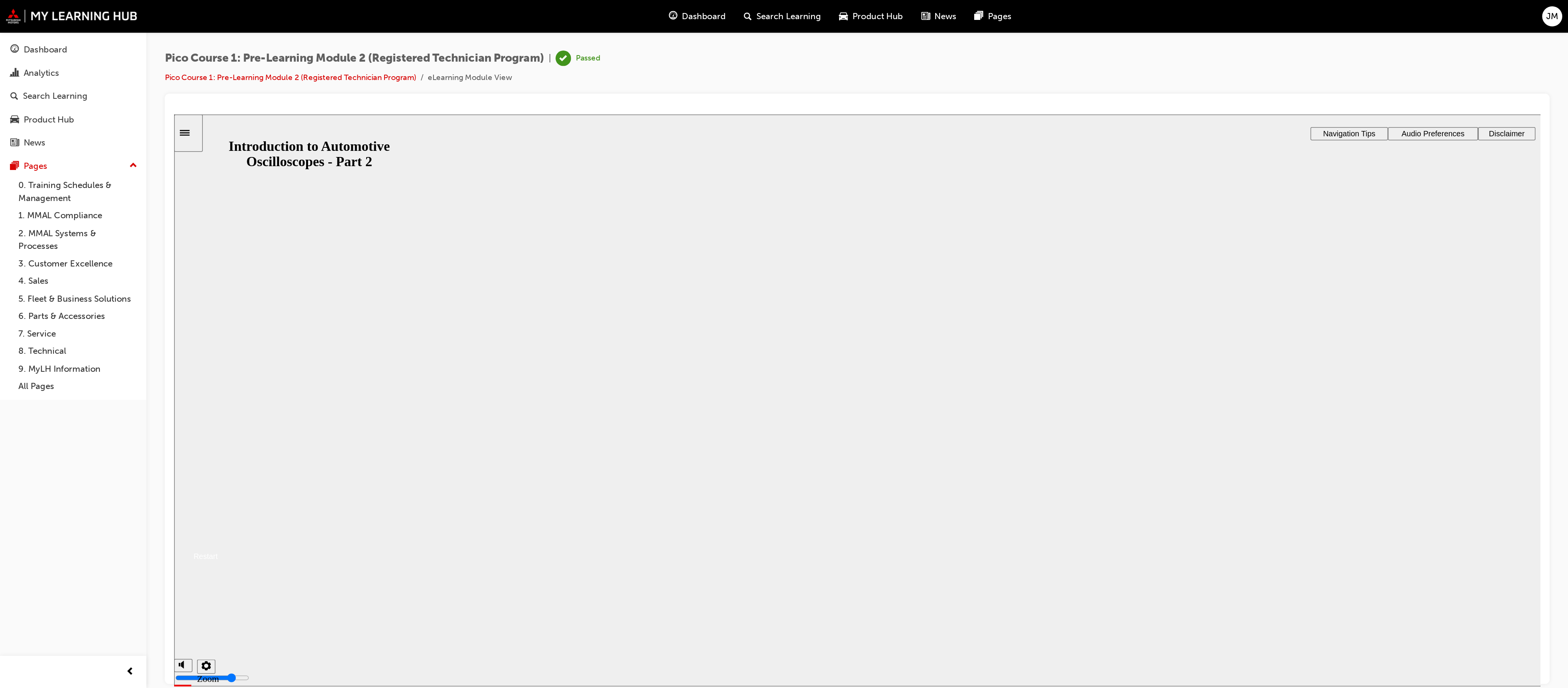 scroll, scrollTop: 0, scrollLeft: 0, axis: both 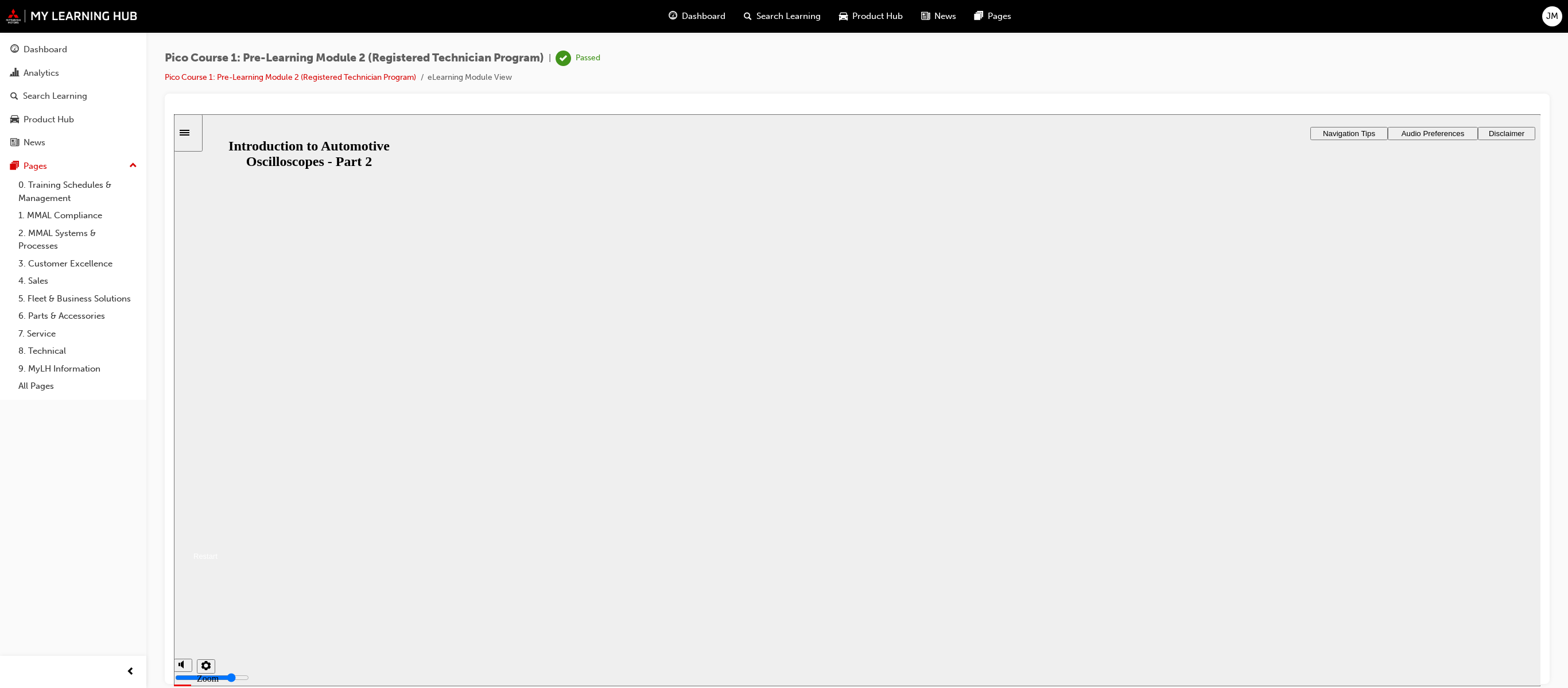 click on "Restart" at bounding box center [201, 555] 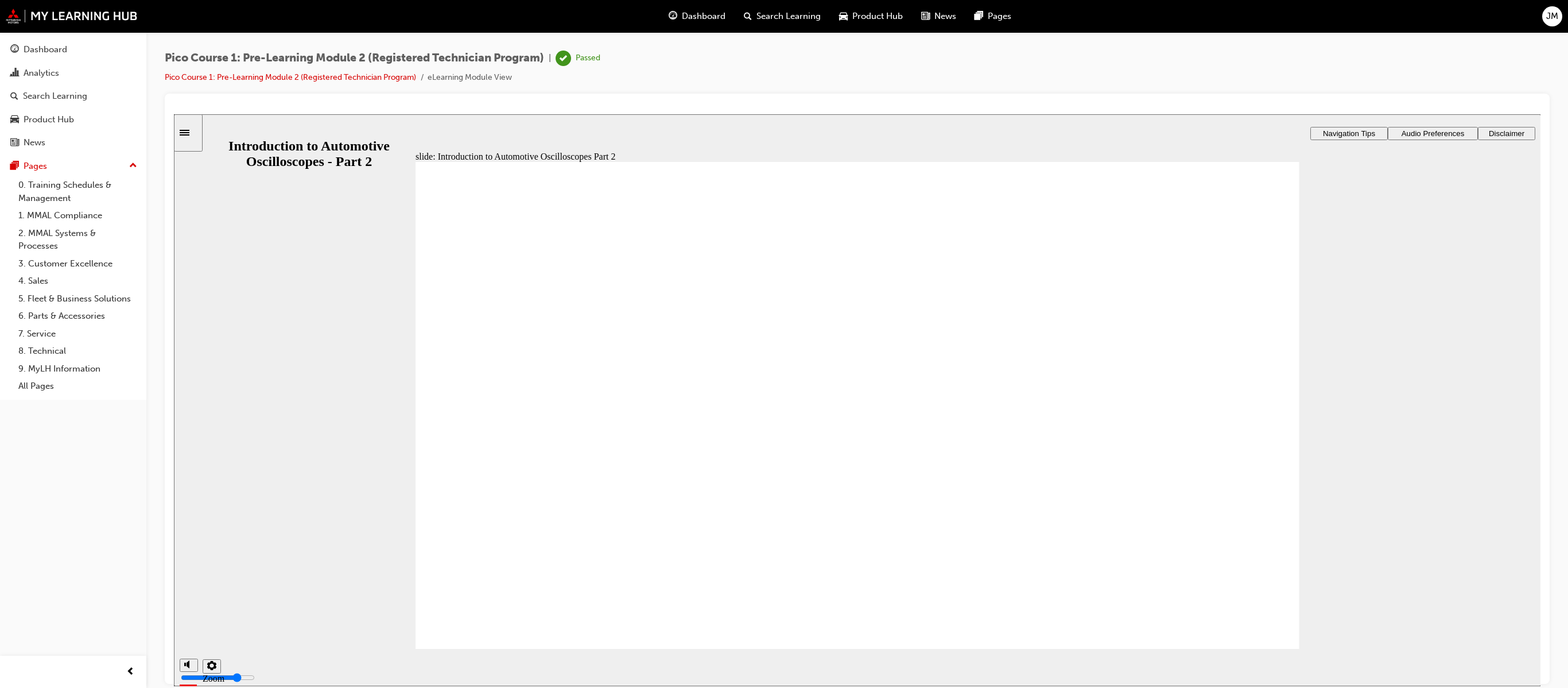 click 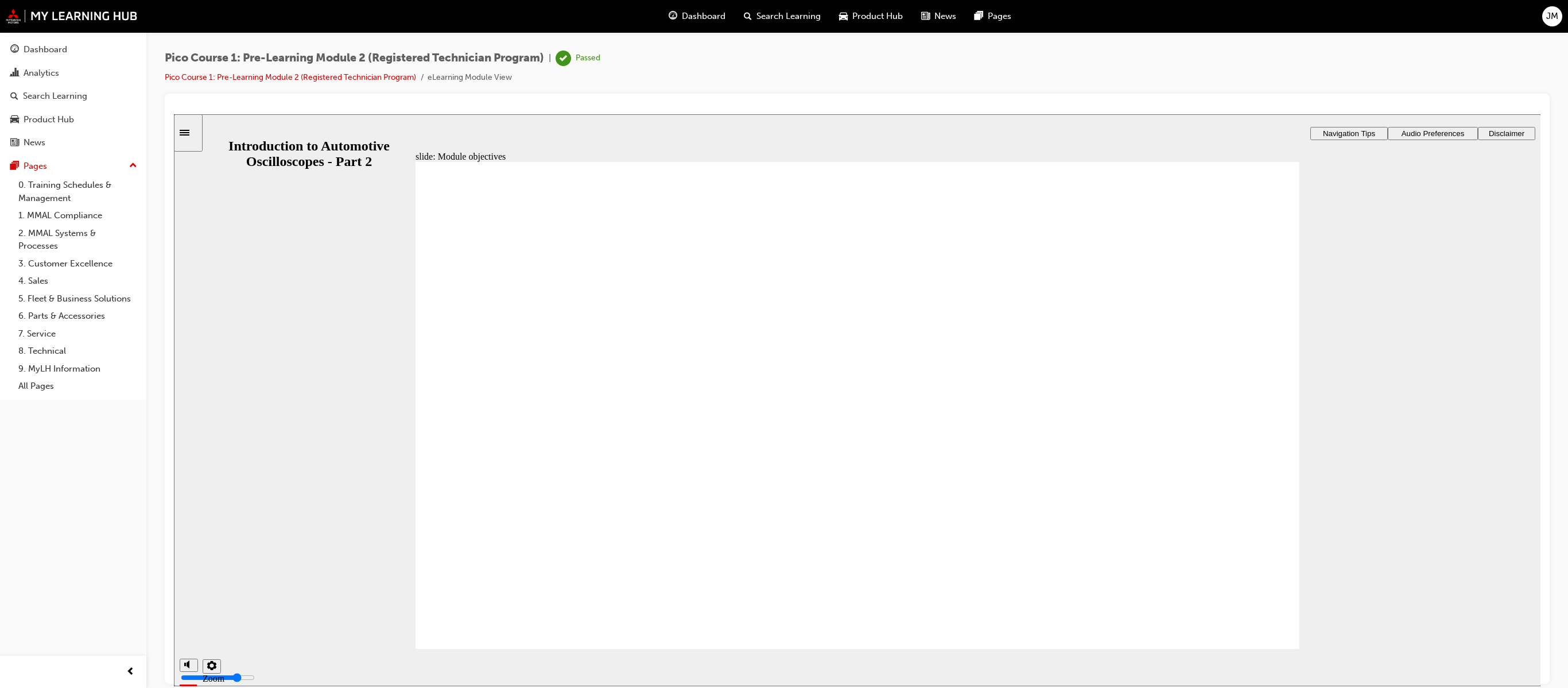 click 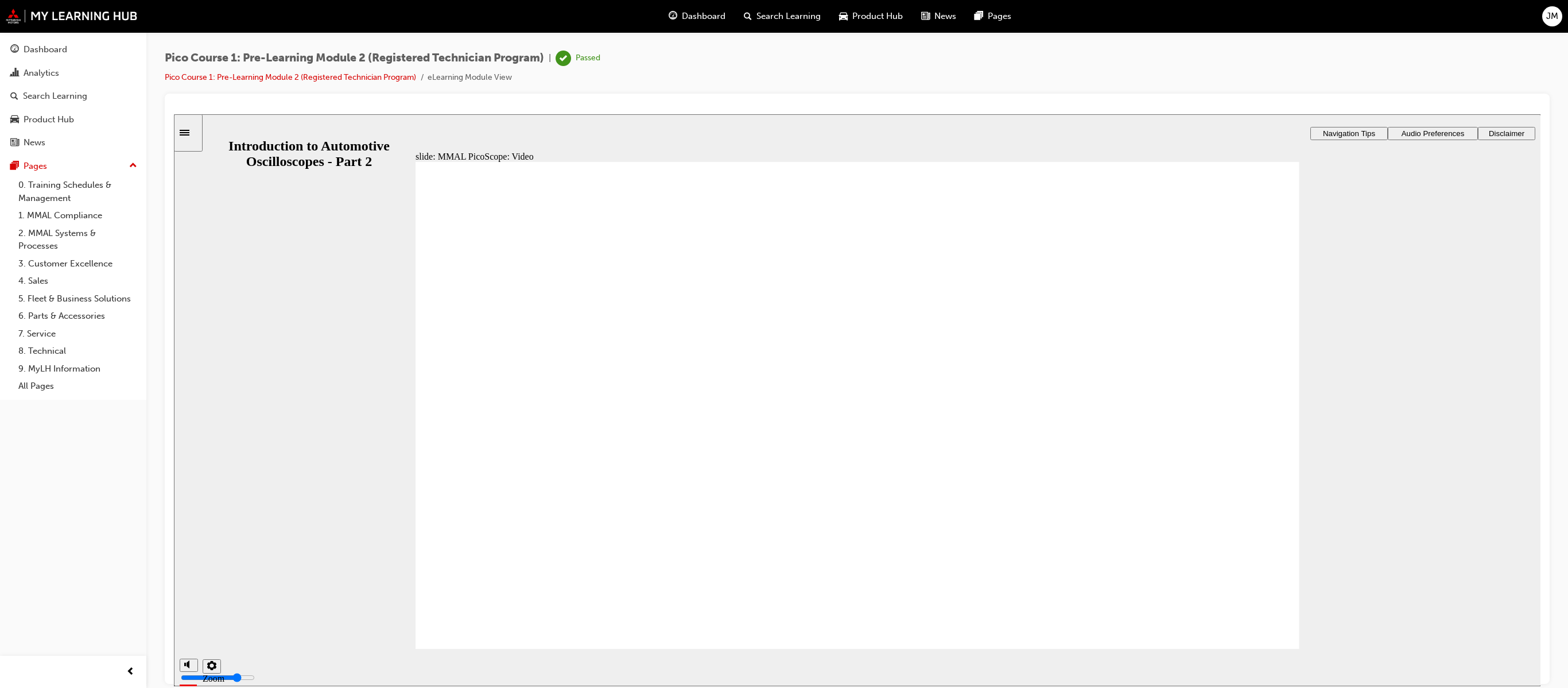 click 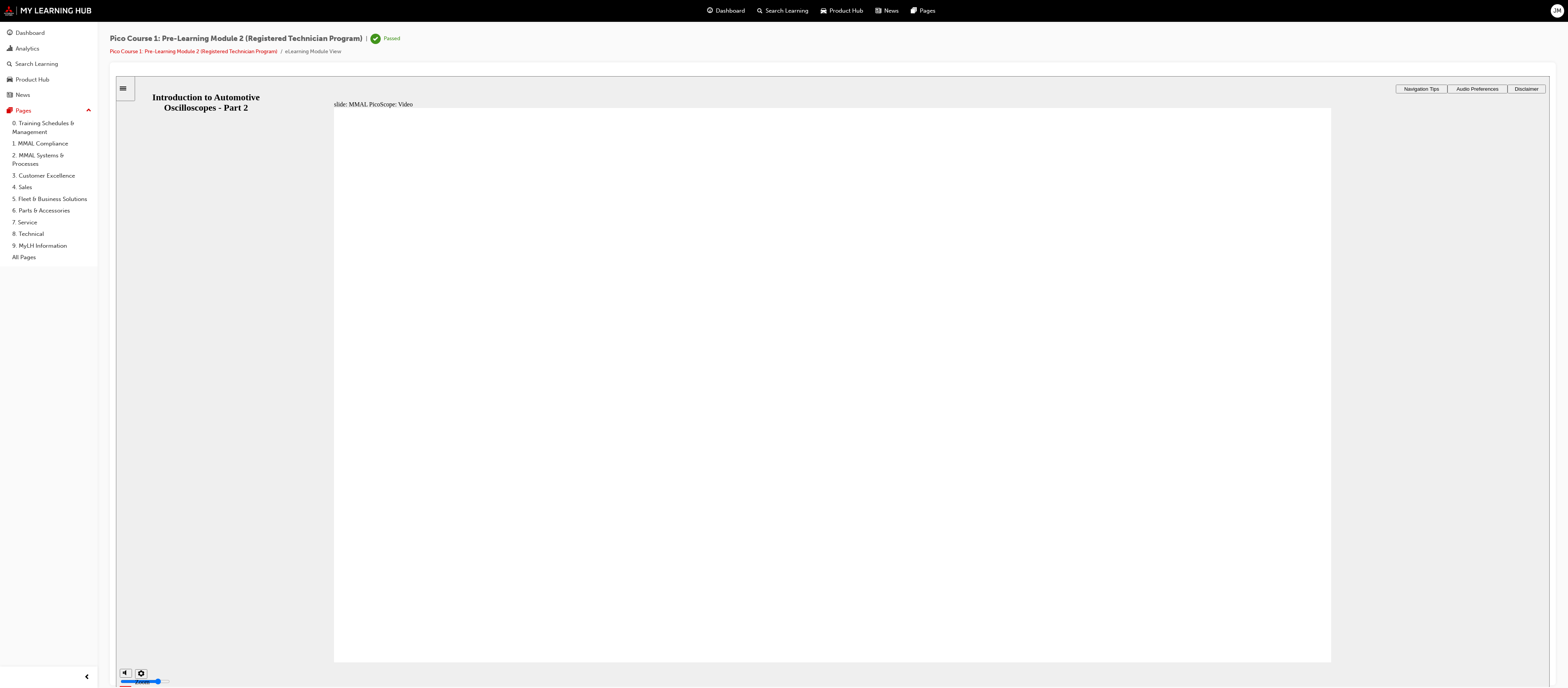 click at bounding box center [666, 1262] 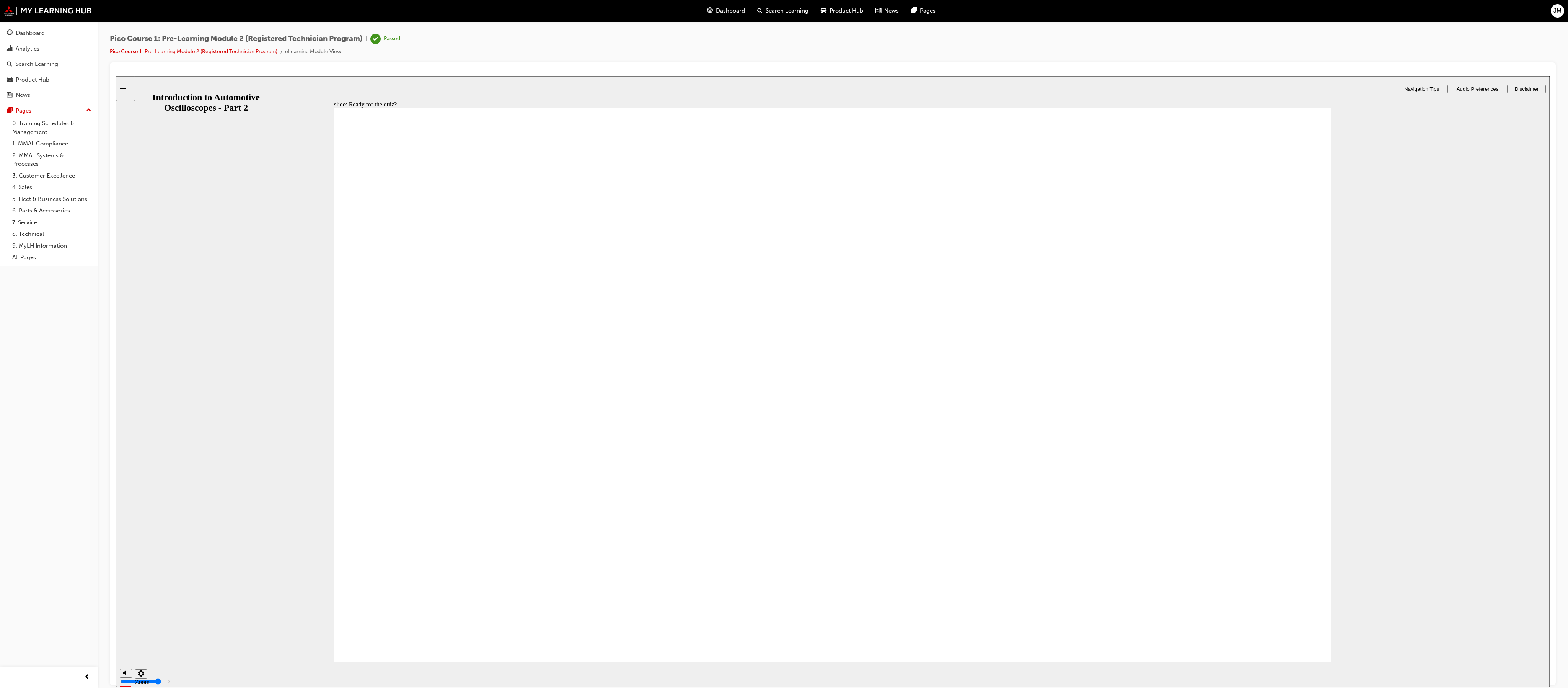 click 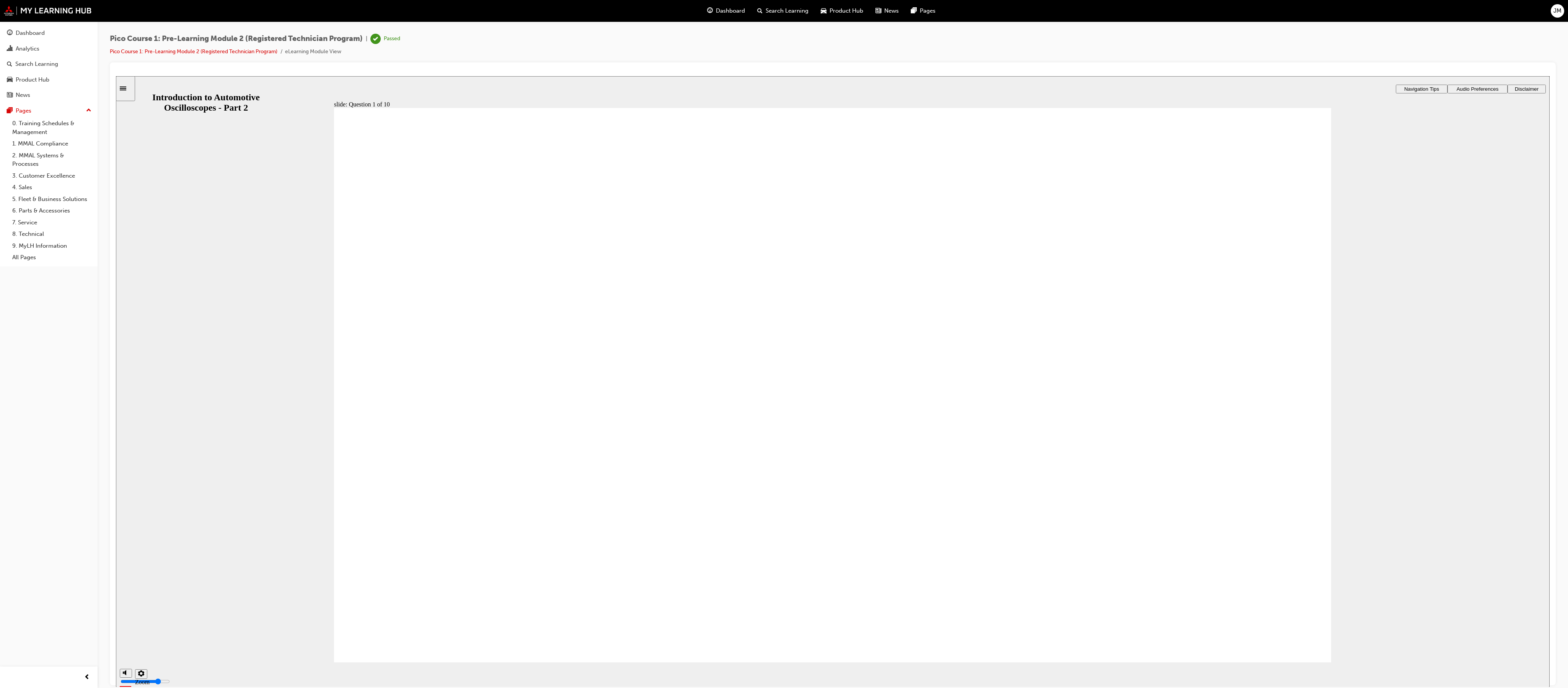 click 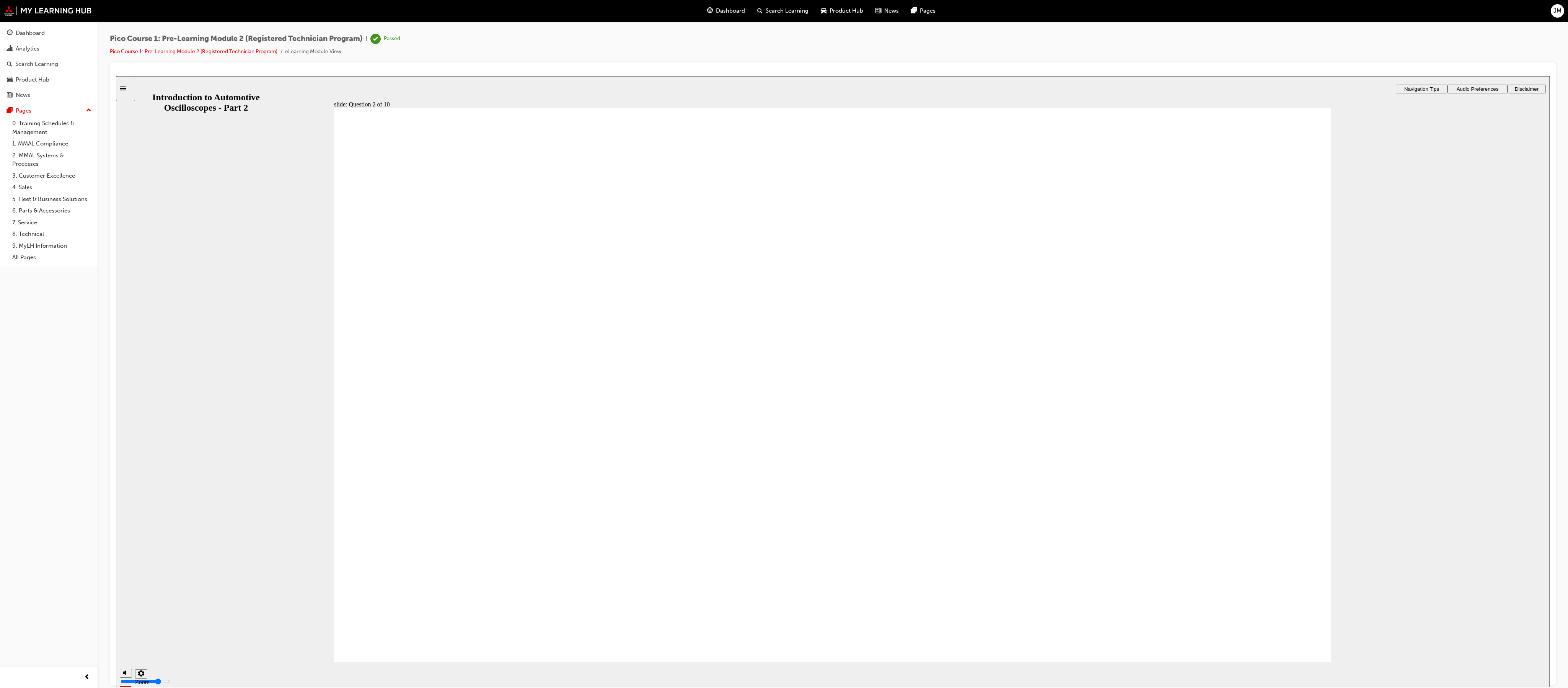 click 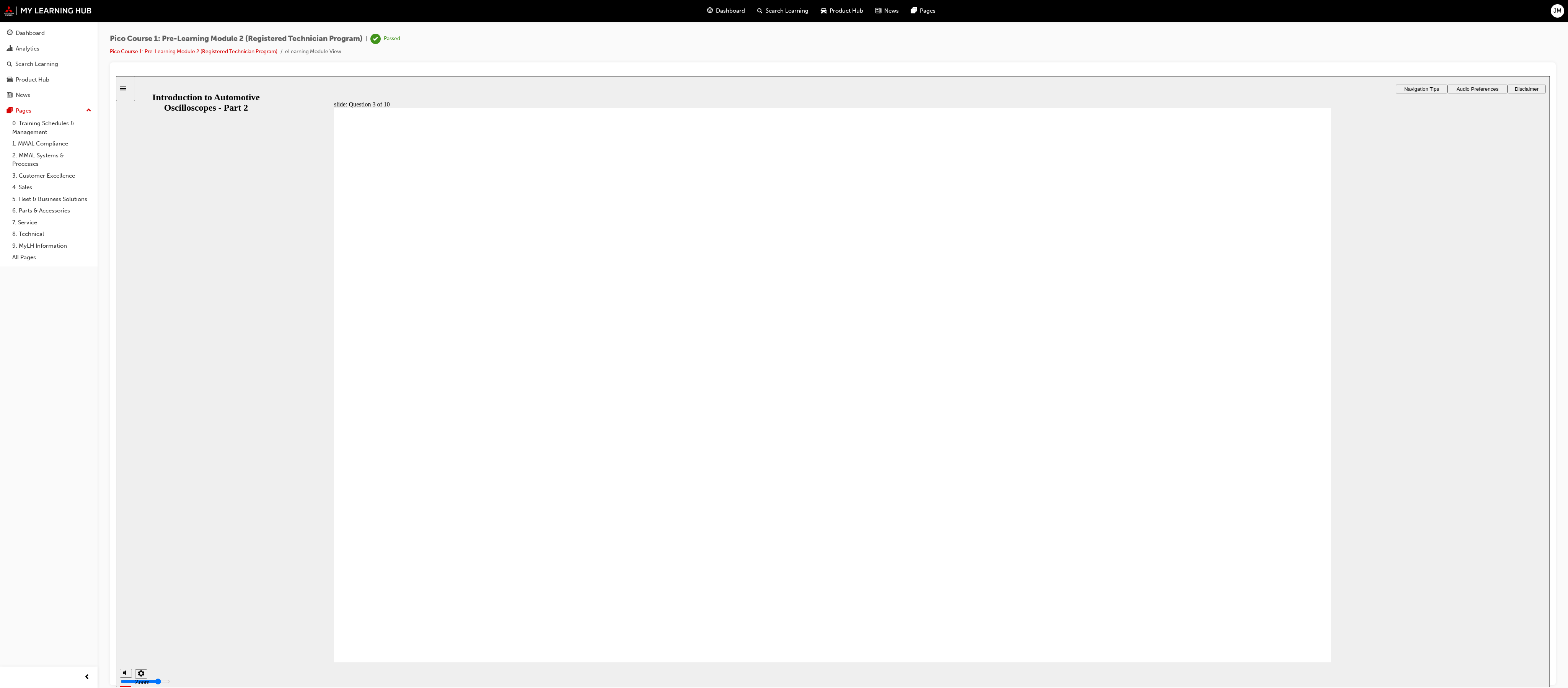 click 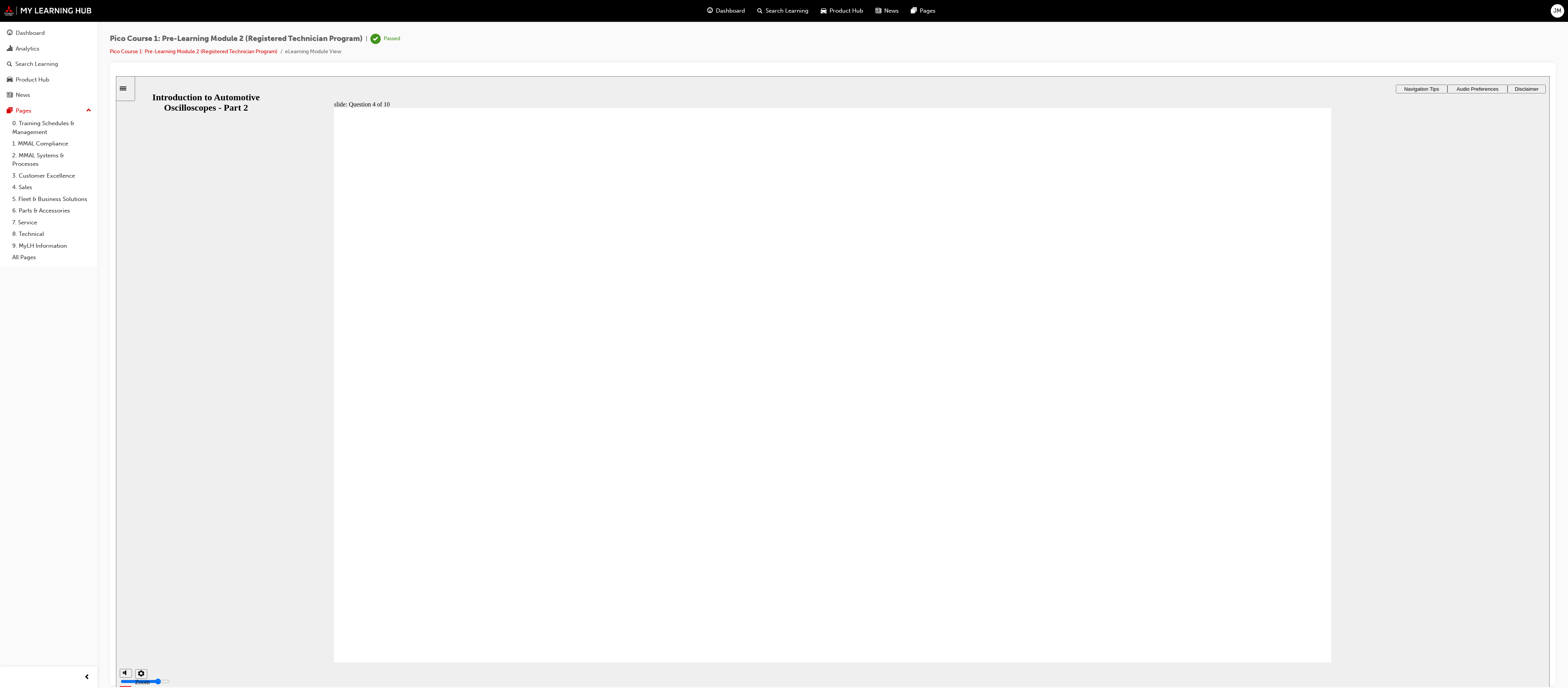 click 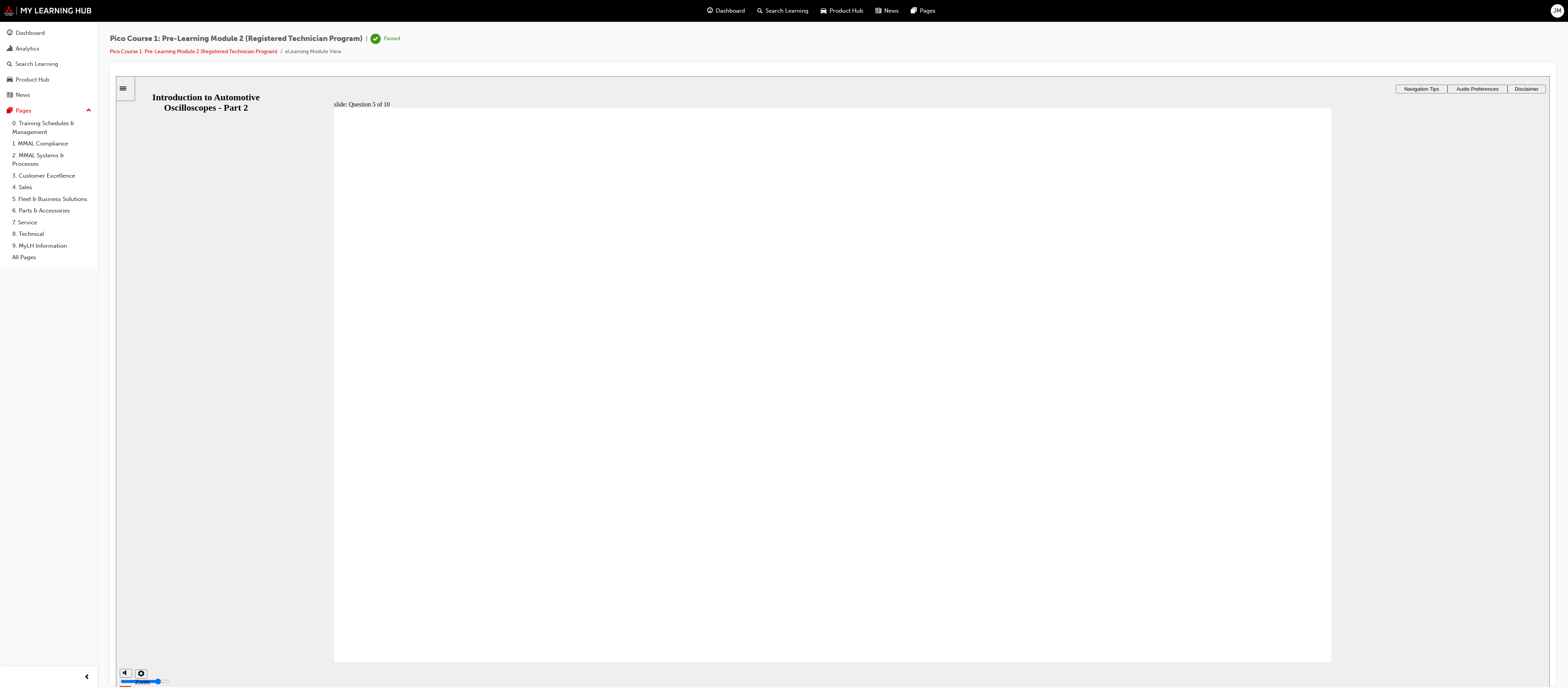 click at bounding box center [833, 883] 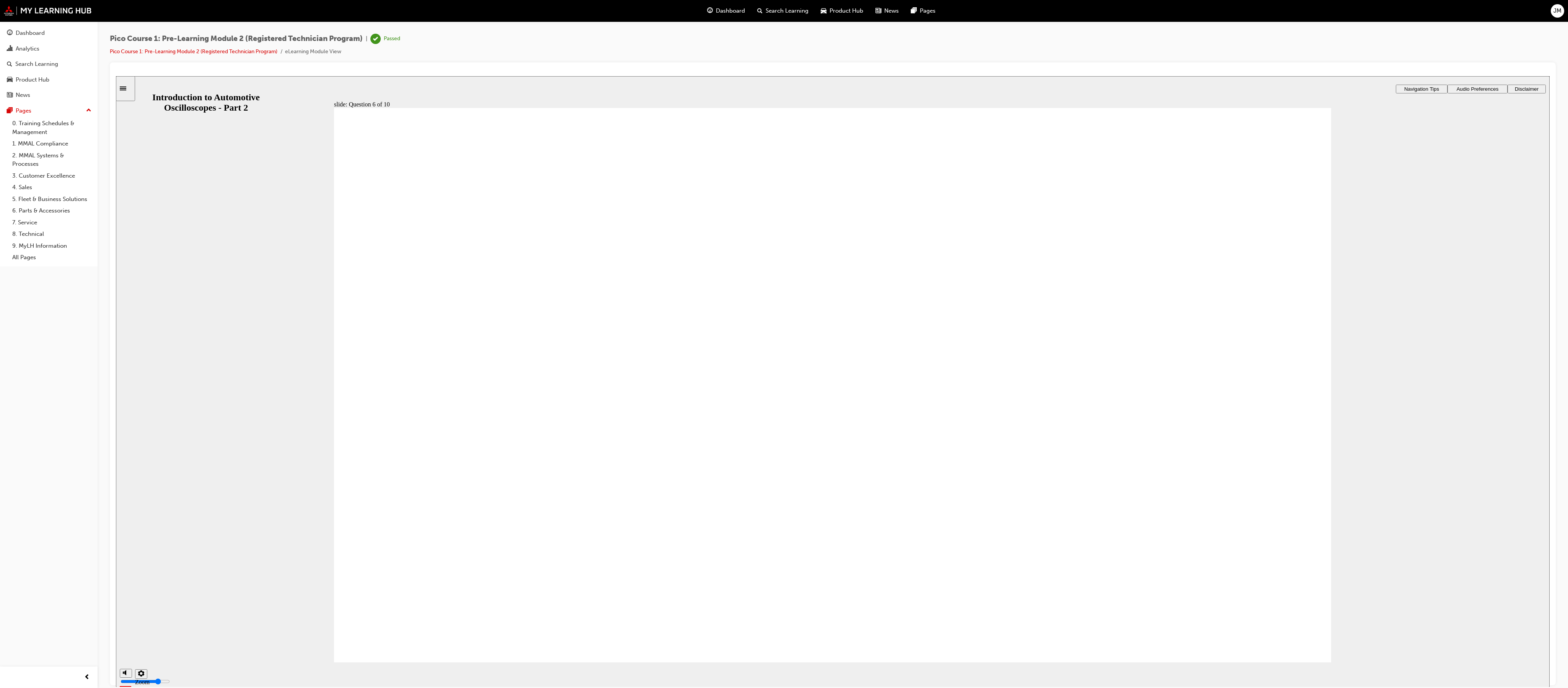 click 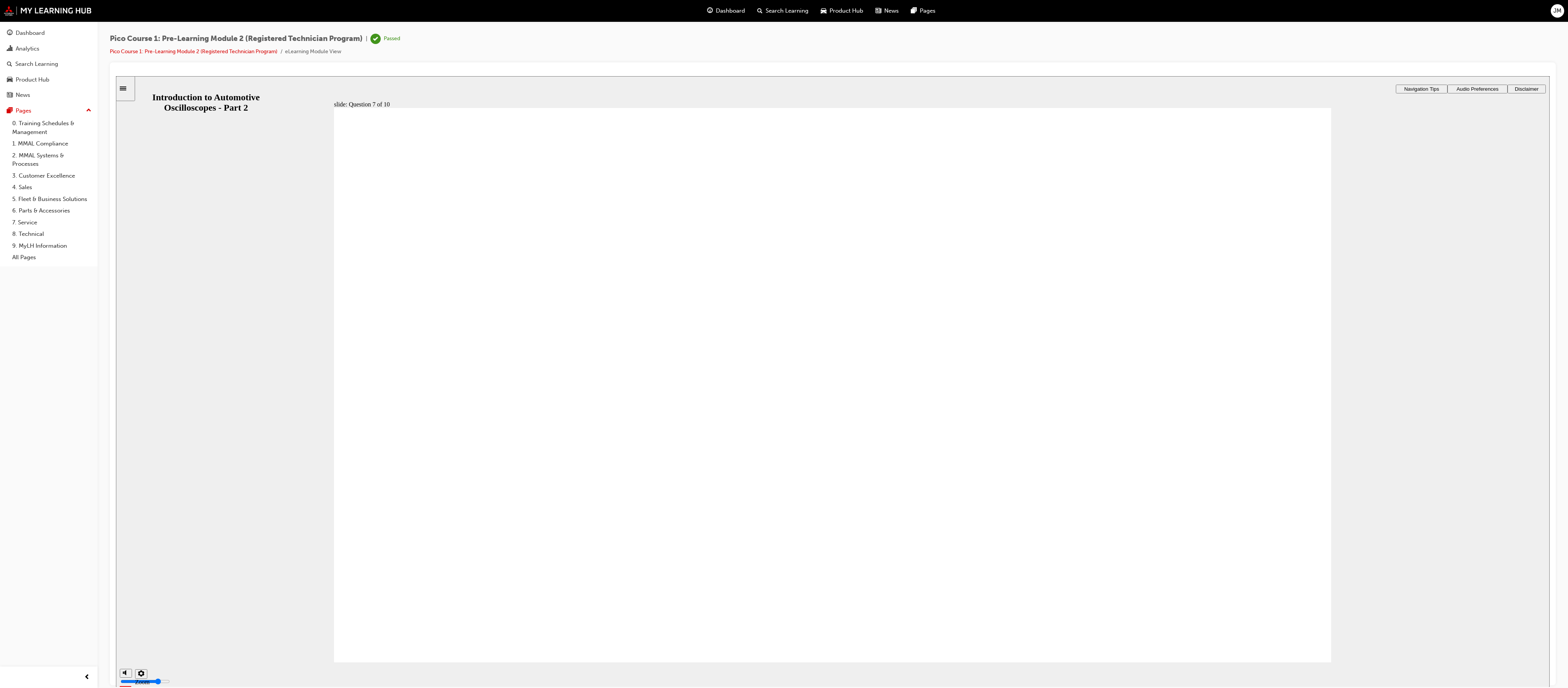 click 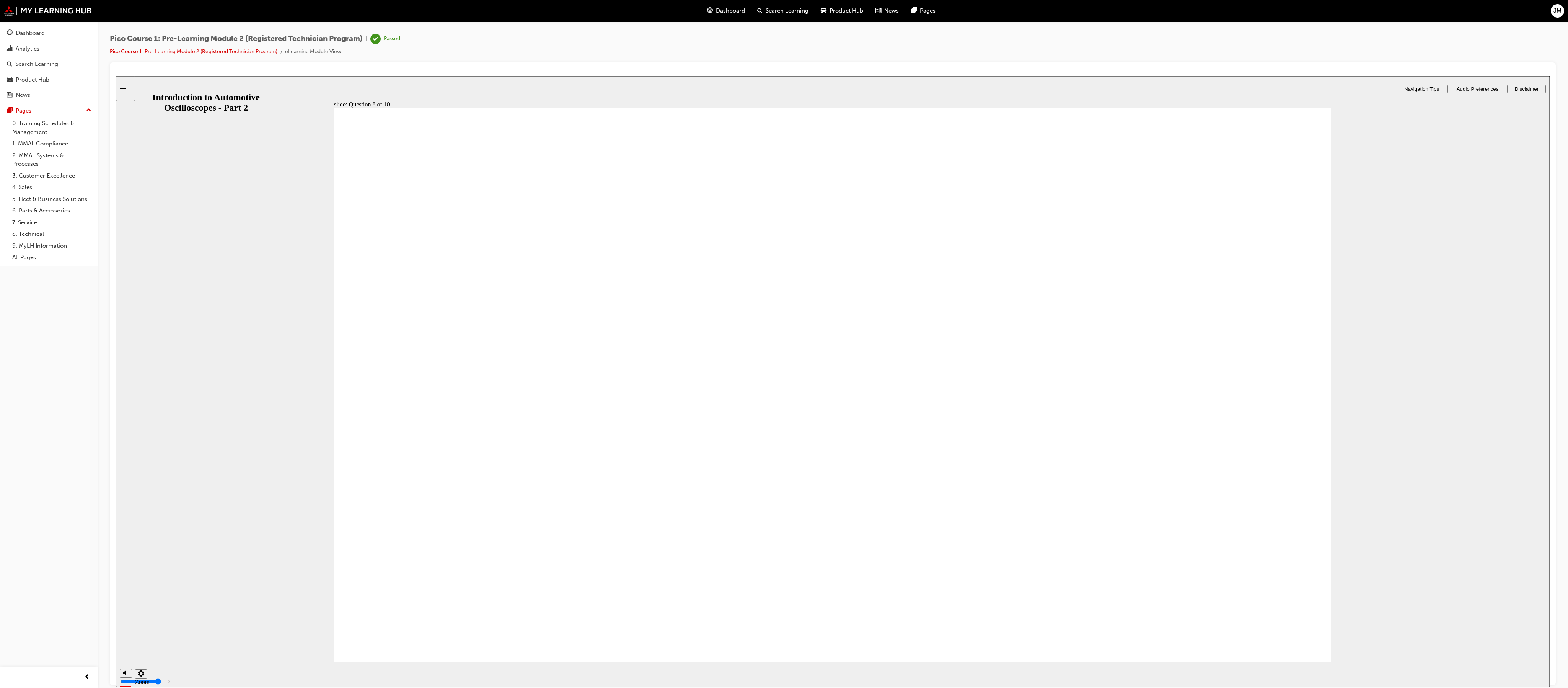 click on "slide: Question 8 of 10
Waveforms Trigger Capture Displayed Rectangle 1 Rectangle 3 Question 8  of 10 Select the correct  answers  from the drop down lists below, and then click  Submit .      --Select-- Trigger Displayed Capture Waveforms --Select-- Trigger Capture Displayed Waveforms   --Select-- Waveforms Trigger Capture Displayed   --Select-- Capture Trigger Displayed Waveforms                                                        monitors one of your incoming                                                         and checks  Submit Correct Incorrect of 10 ." at bounding box center [833, 213] 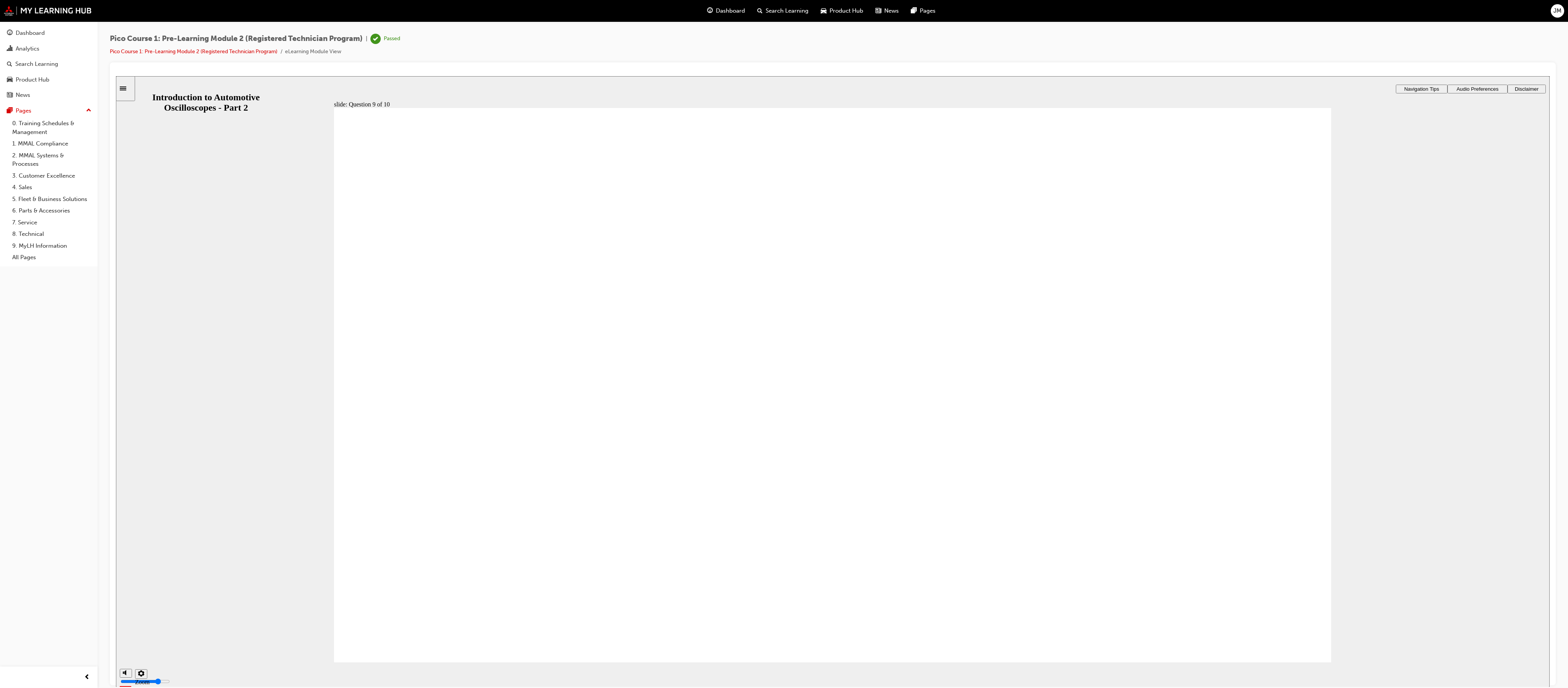 click 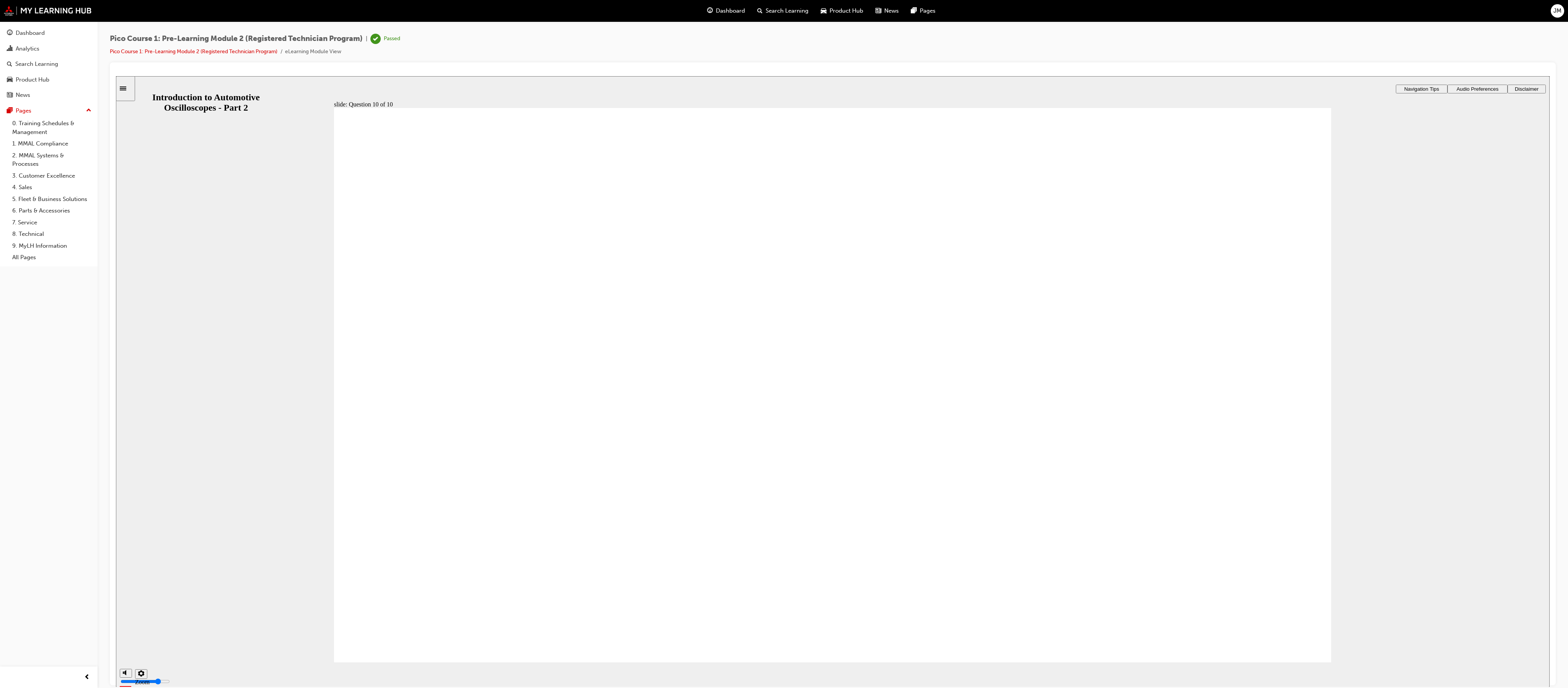 click 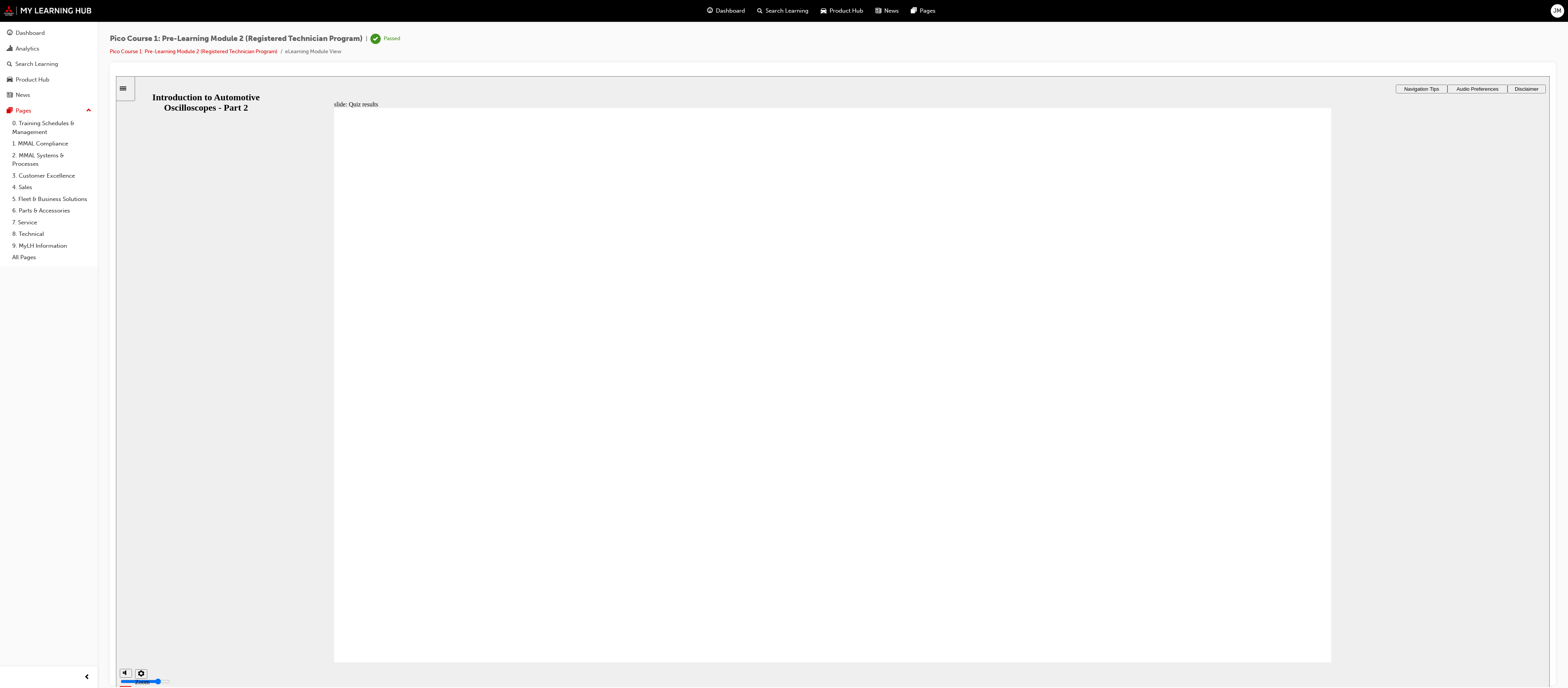 click 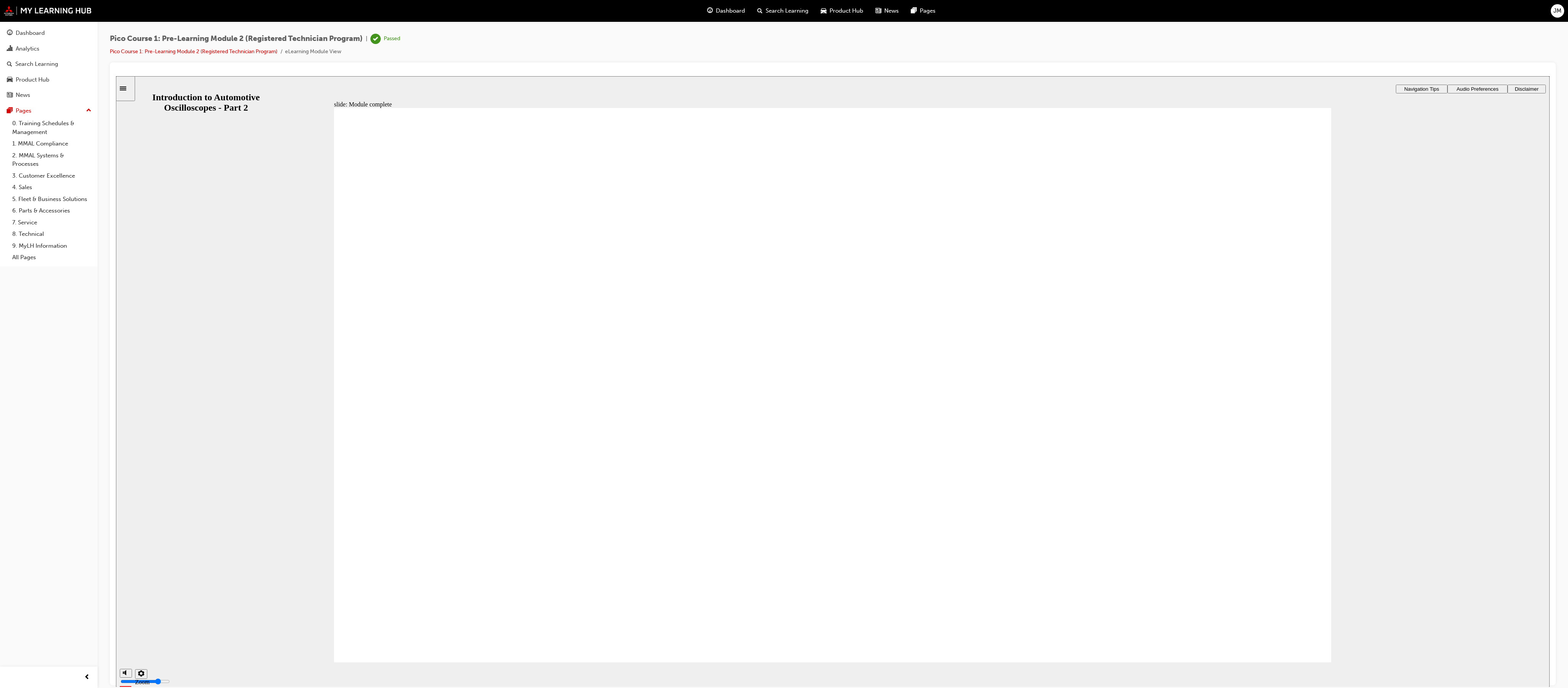 click 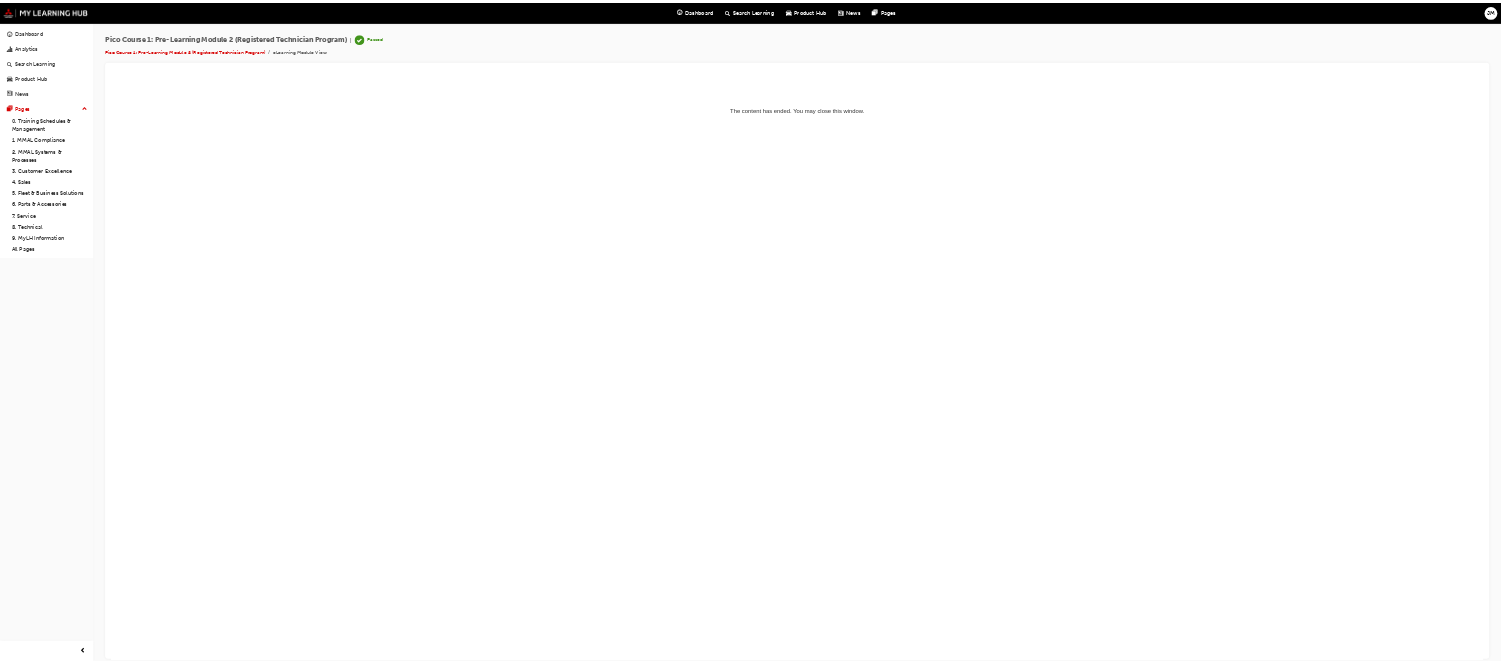 scroll, scrollTop: 0, scrollLeft: 0, axis: both 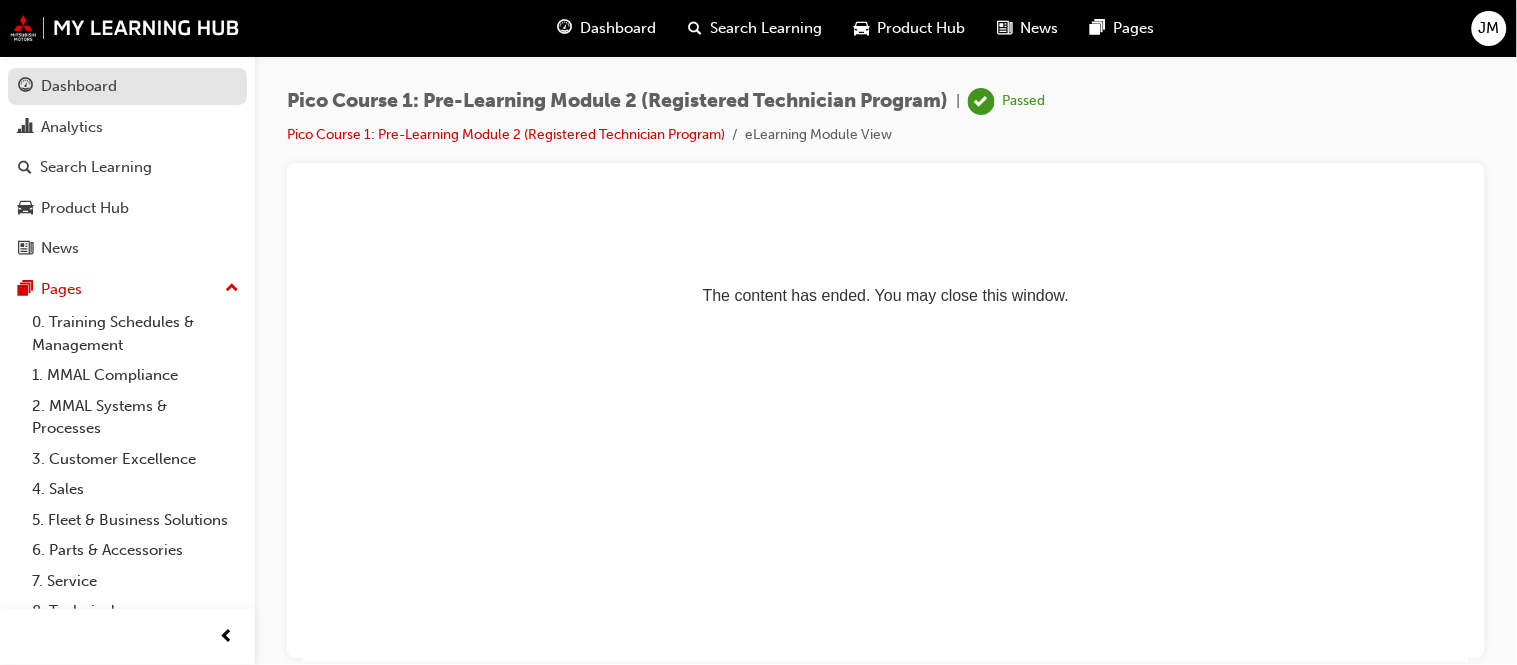 click on "Dashboard" at bounding box center [79, 86] 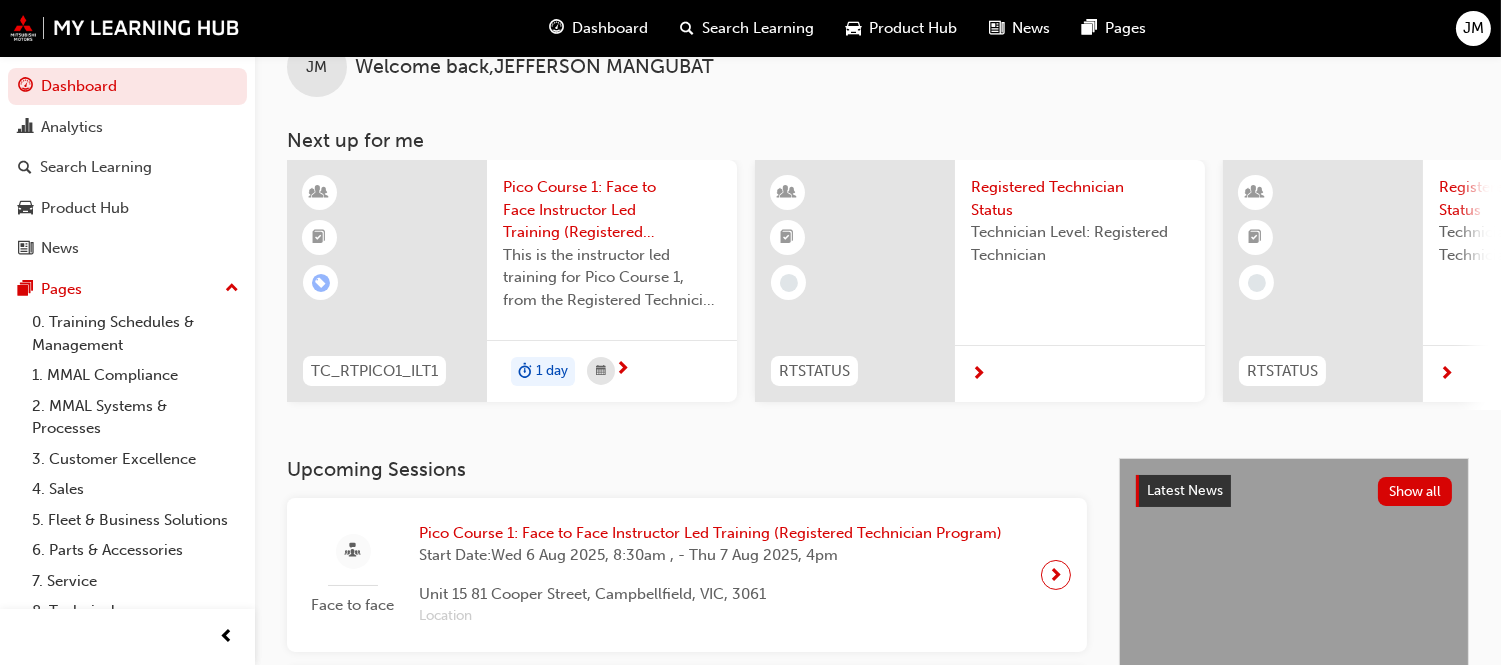 scroll, scrollTop: 54, scrollLeft: 0, axis: vertical 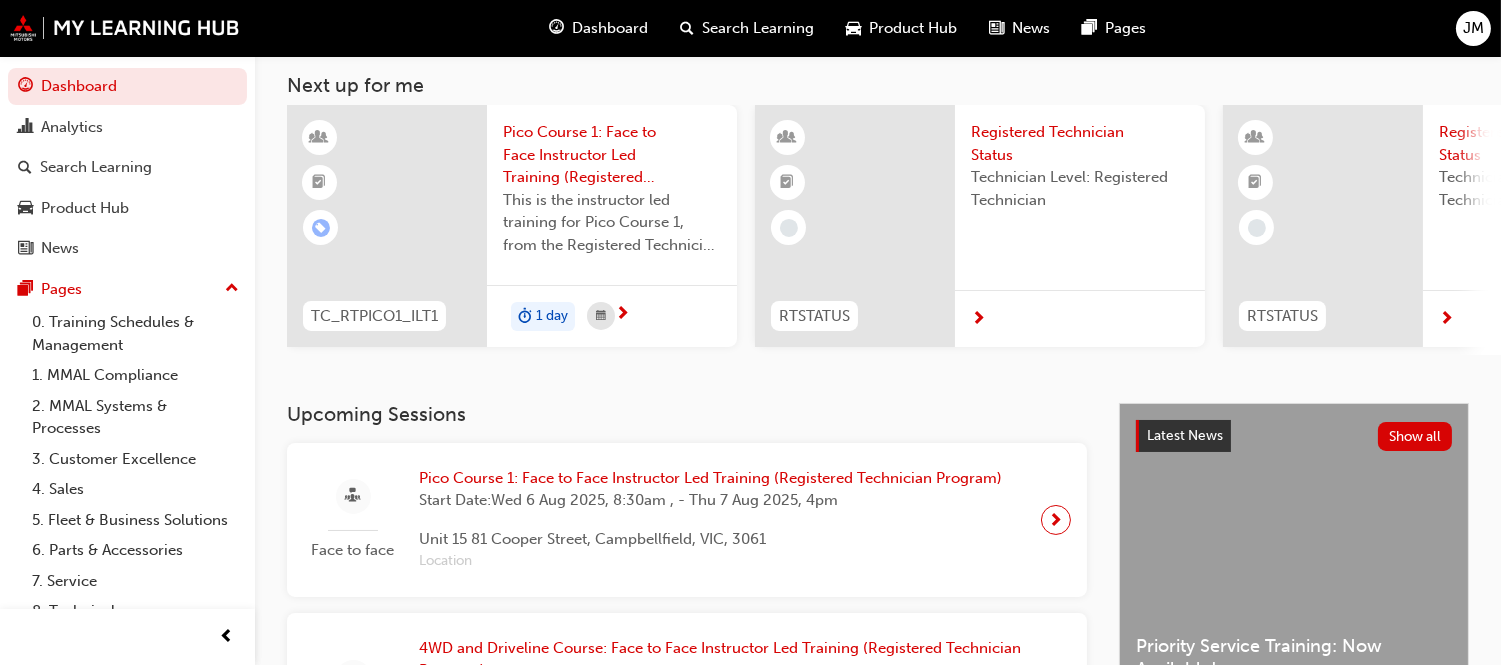 click on "Start Date: Wed 6 Aug 2025, 8:30am , - Thu 7 Aug 2025, 4pm" at bounding box center [710, 500] 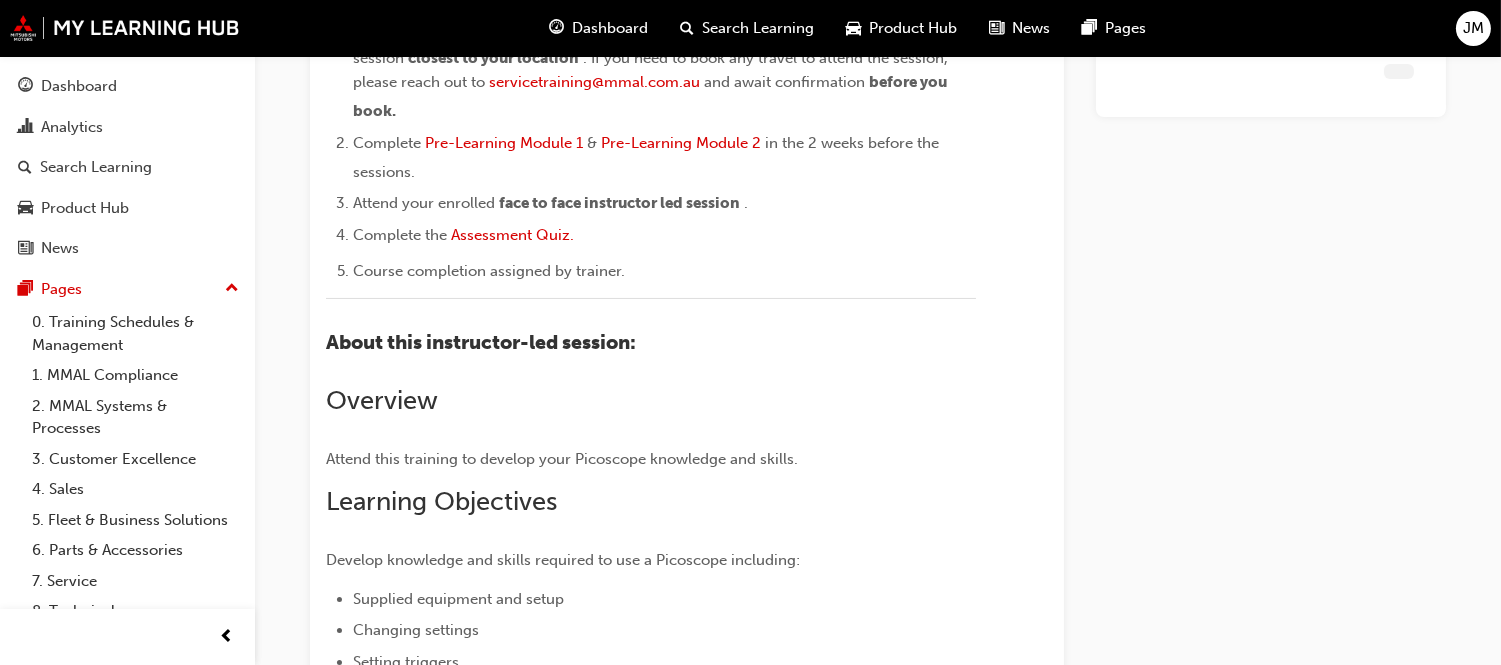 scroll, scrollTop: 2108, scrollLeft: 0, axis: vertical 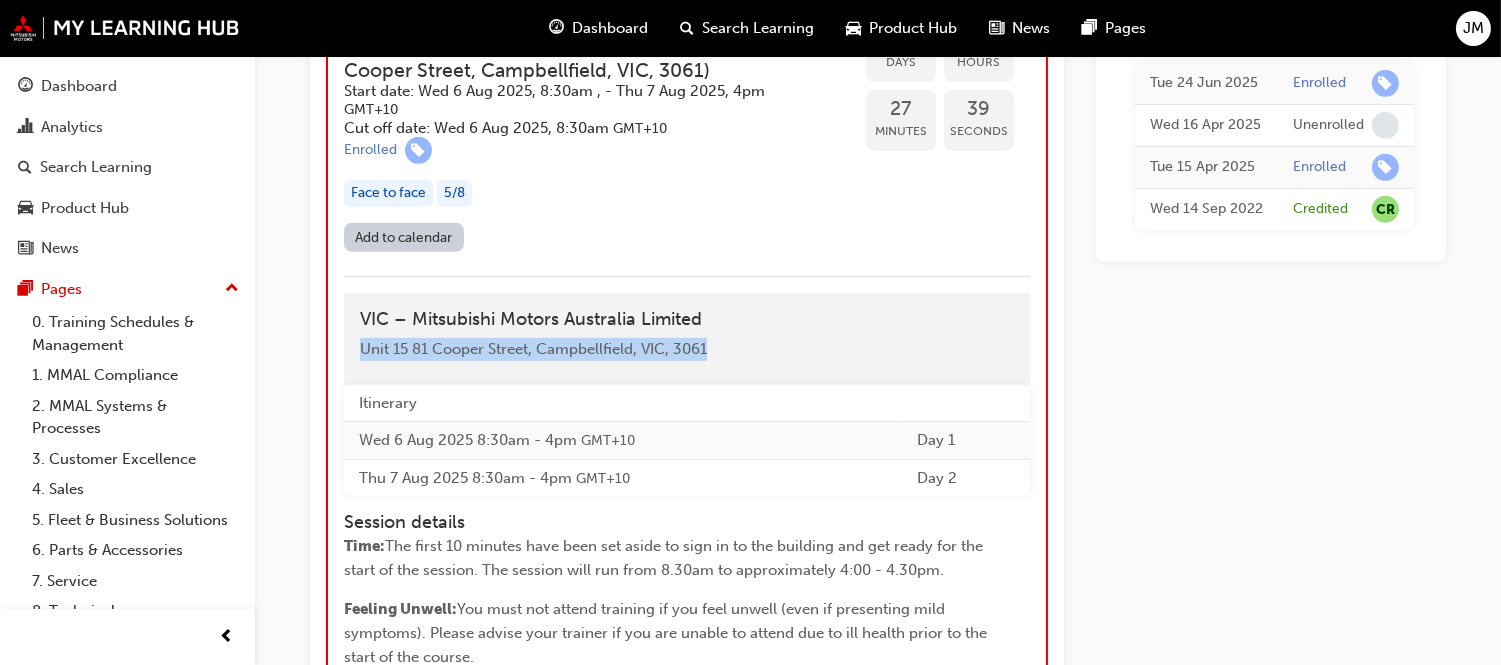 drag, startPoint x: 708, startPoint y: 351, endPoint x: 356, endPoint y: 365, distance: 352.2783 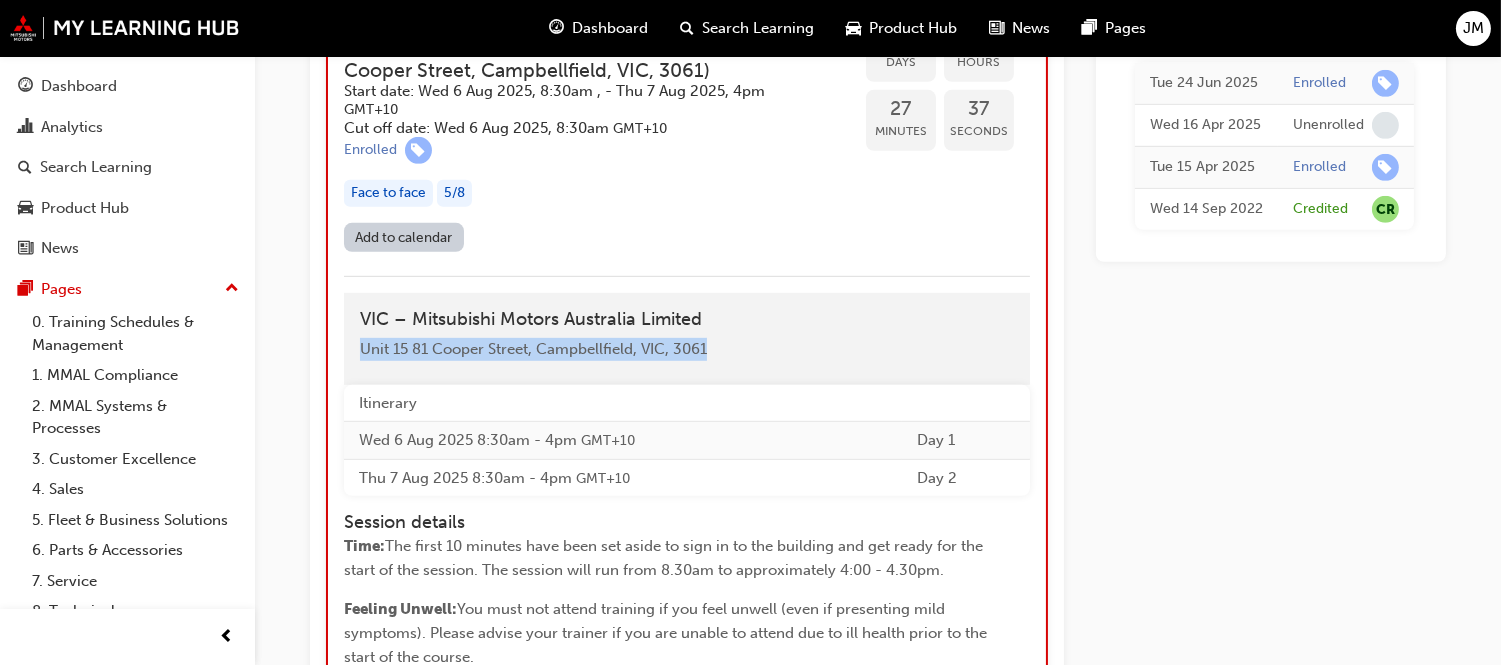 copy on "Unit 15 81 Cooper Street, Campbellfield, VIC, 3061" 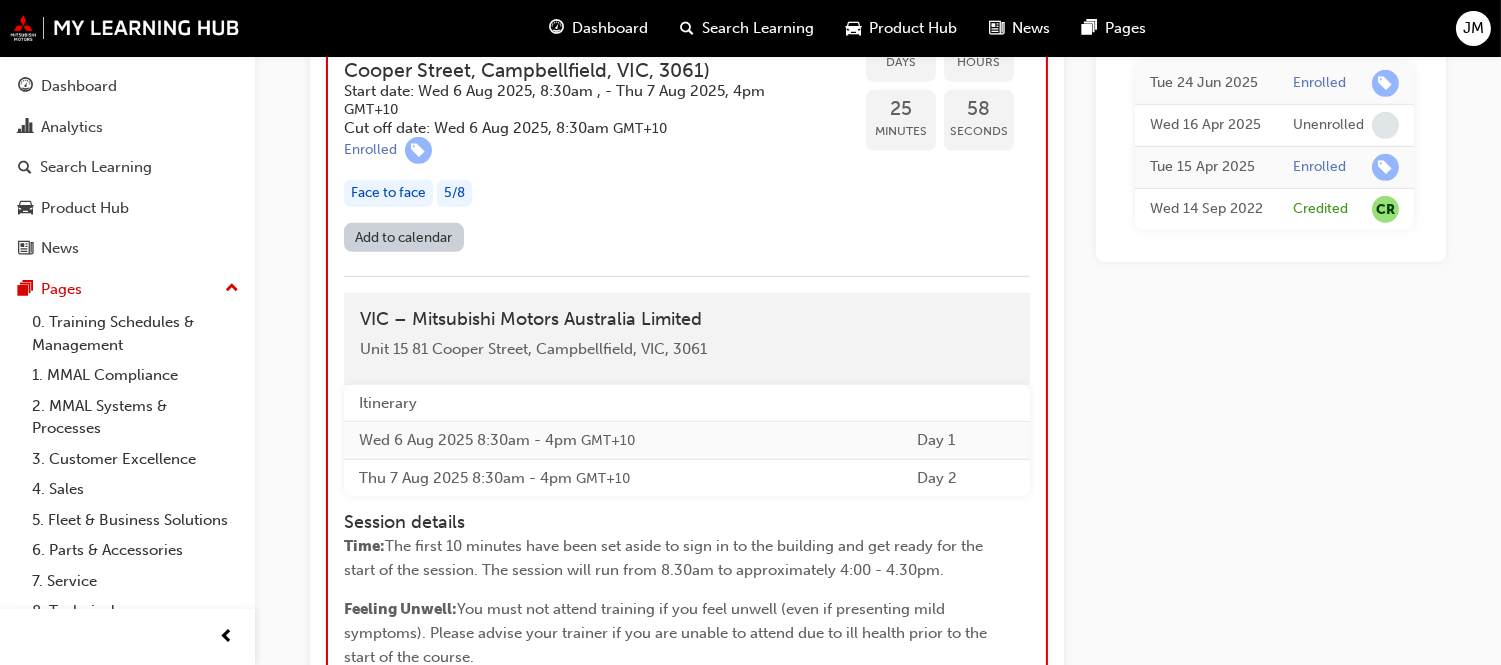 click on "Tue 24 Jun 2025 Enrolled   Wed 16 Apr 2025 Unenrolled   Tue 15 Apr 2025 Enrolled   Wed 14 Sep 2022 Credited CR" at bounding box center (1271, 1669) 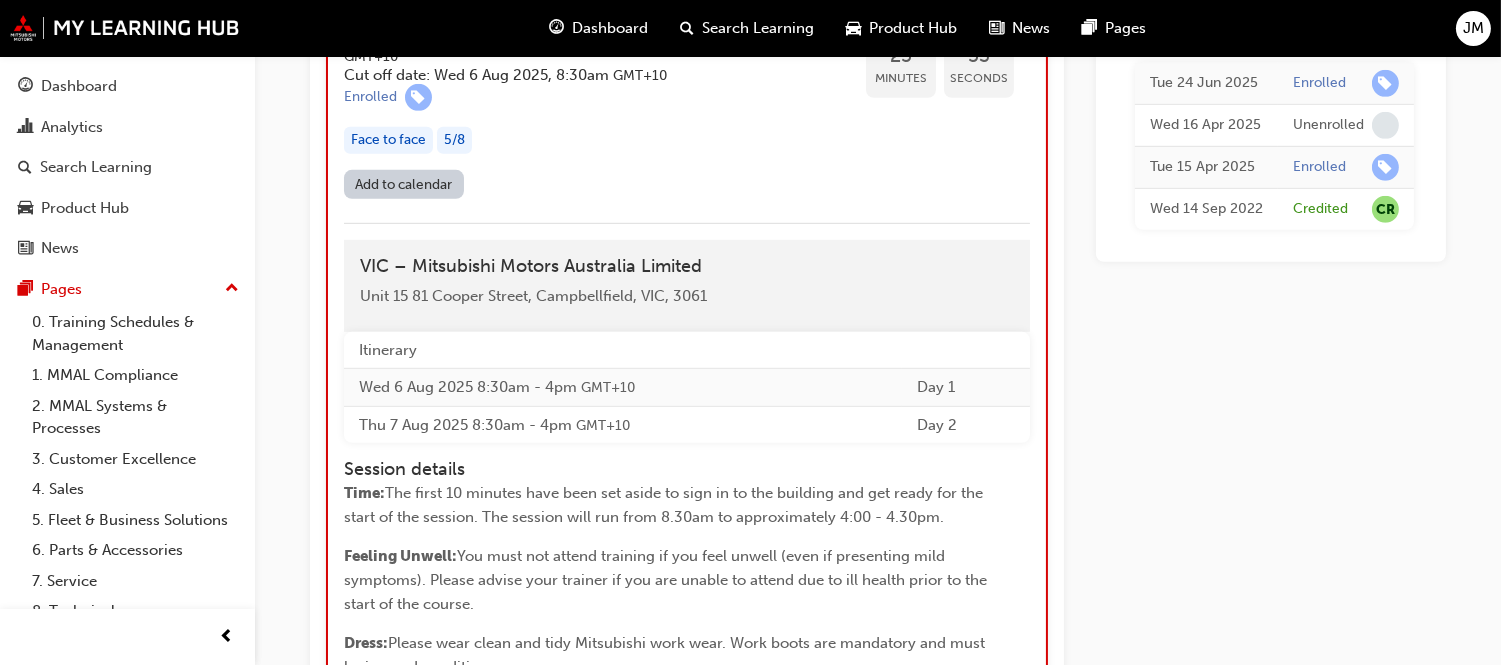 scroll, scrollTop: 2147, scrollLeft: 0, axis: vertical 